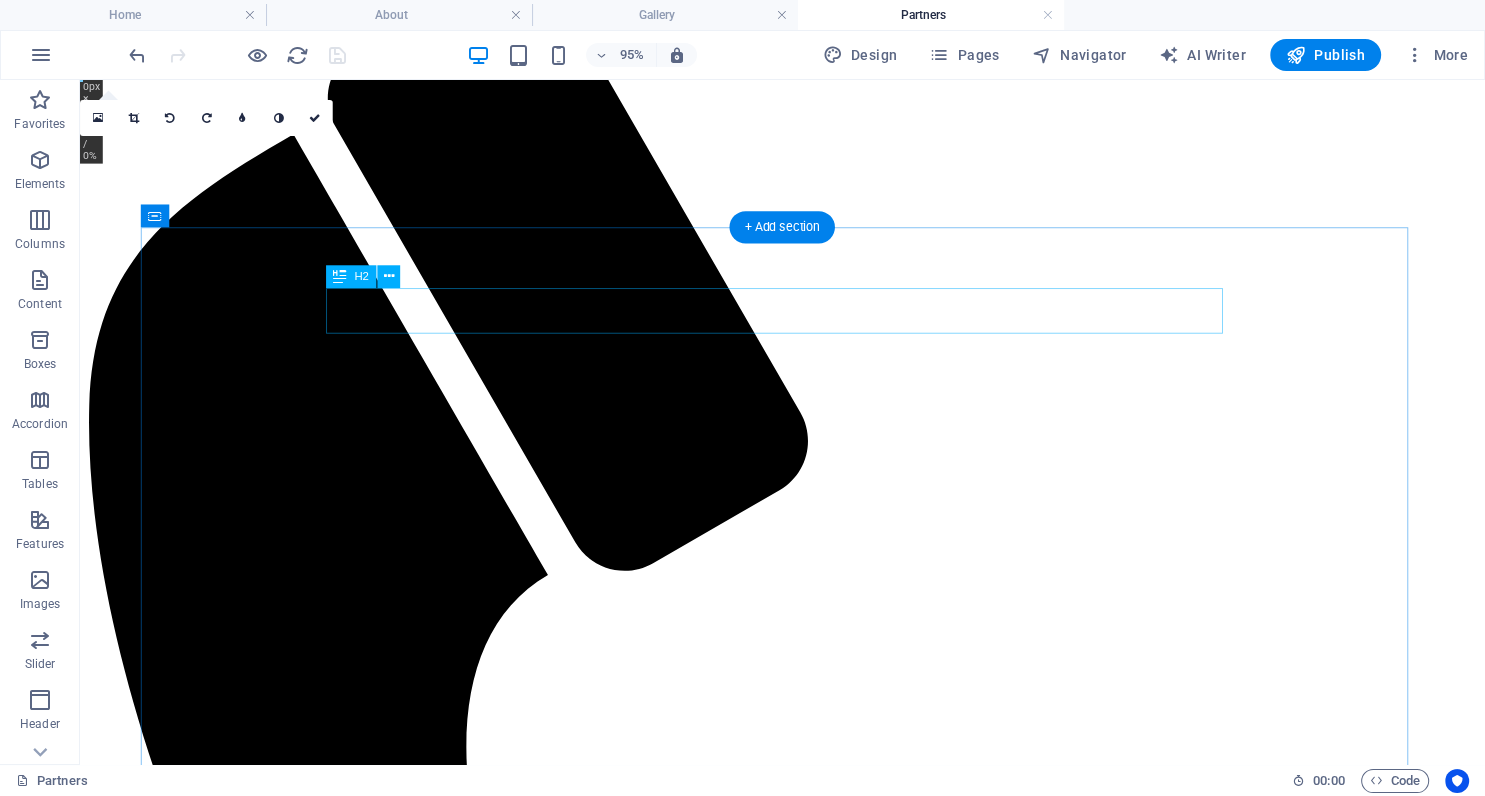 scroll, scrollTop: 0, scrollLeft: 0, axis: both 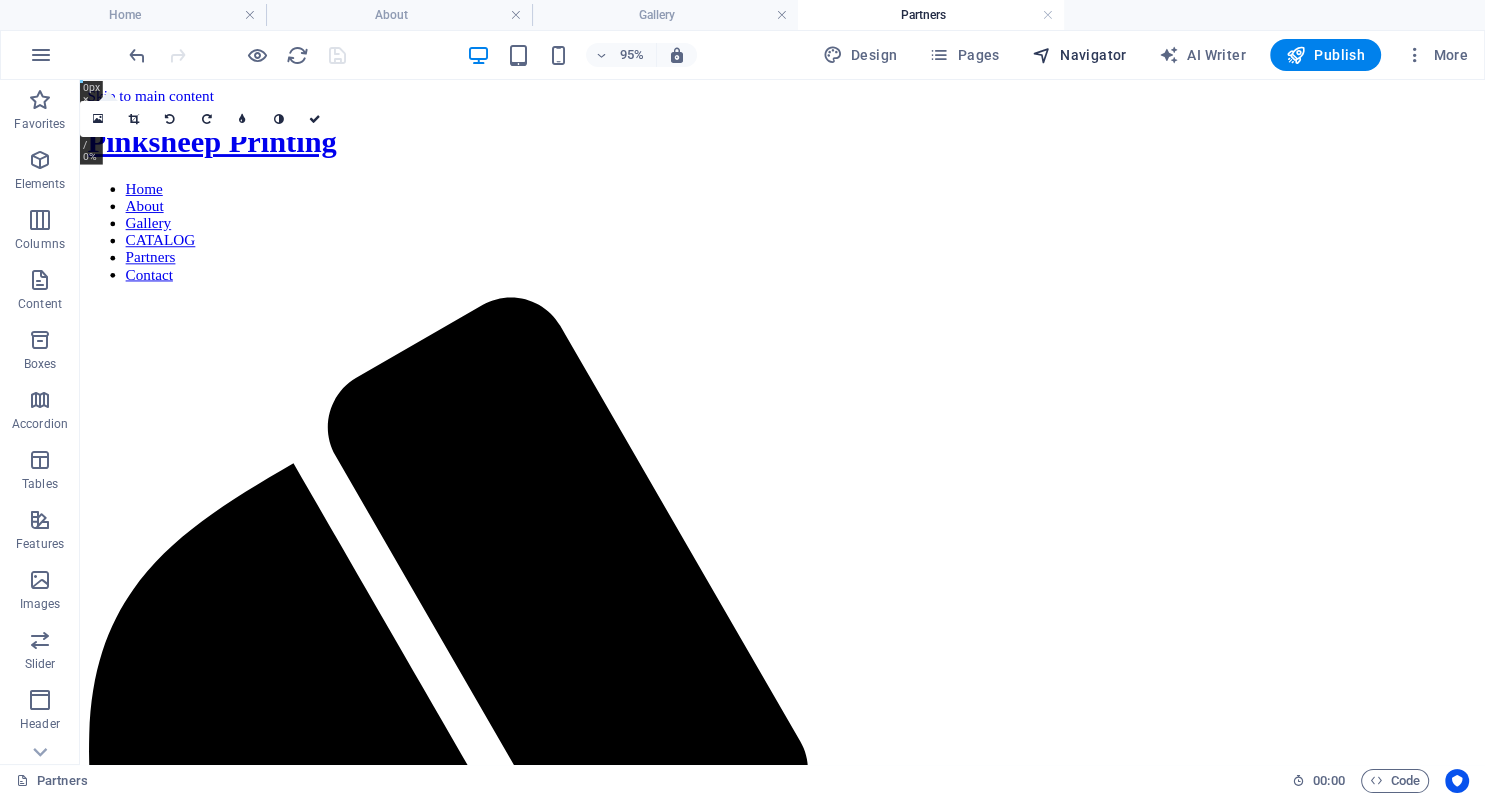 click at bounding box center (1042, 55) 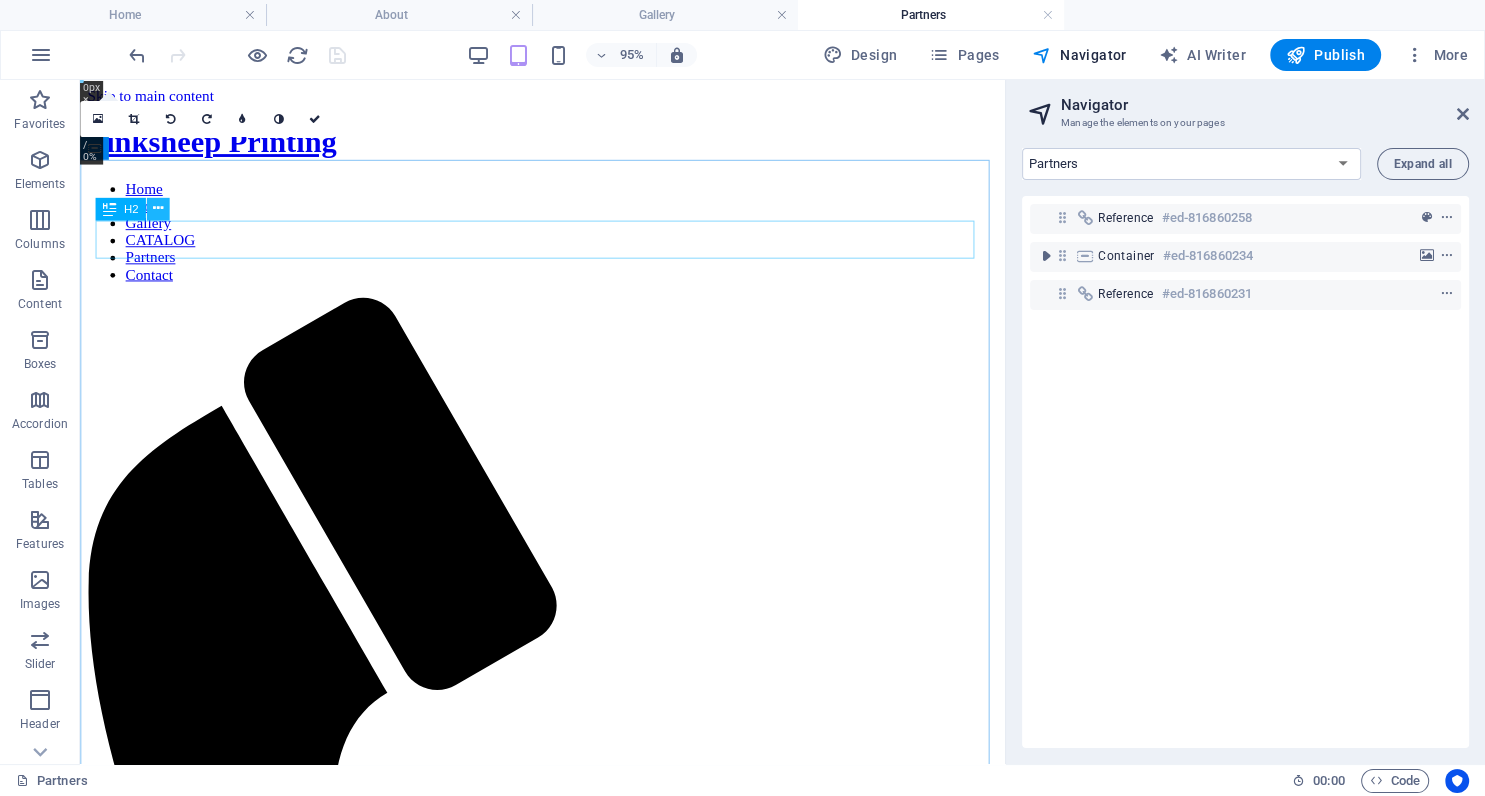 click at bounding box center [158, 209] 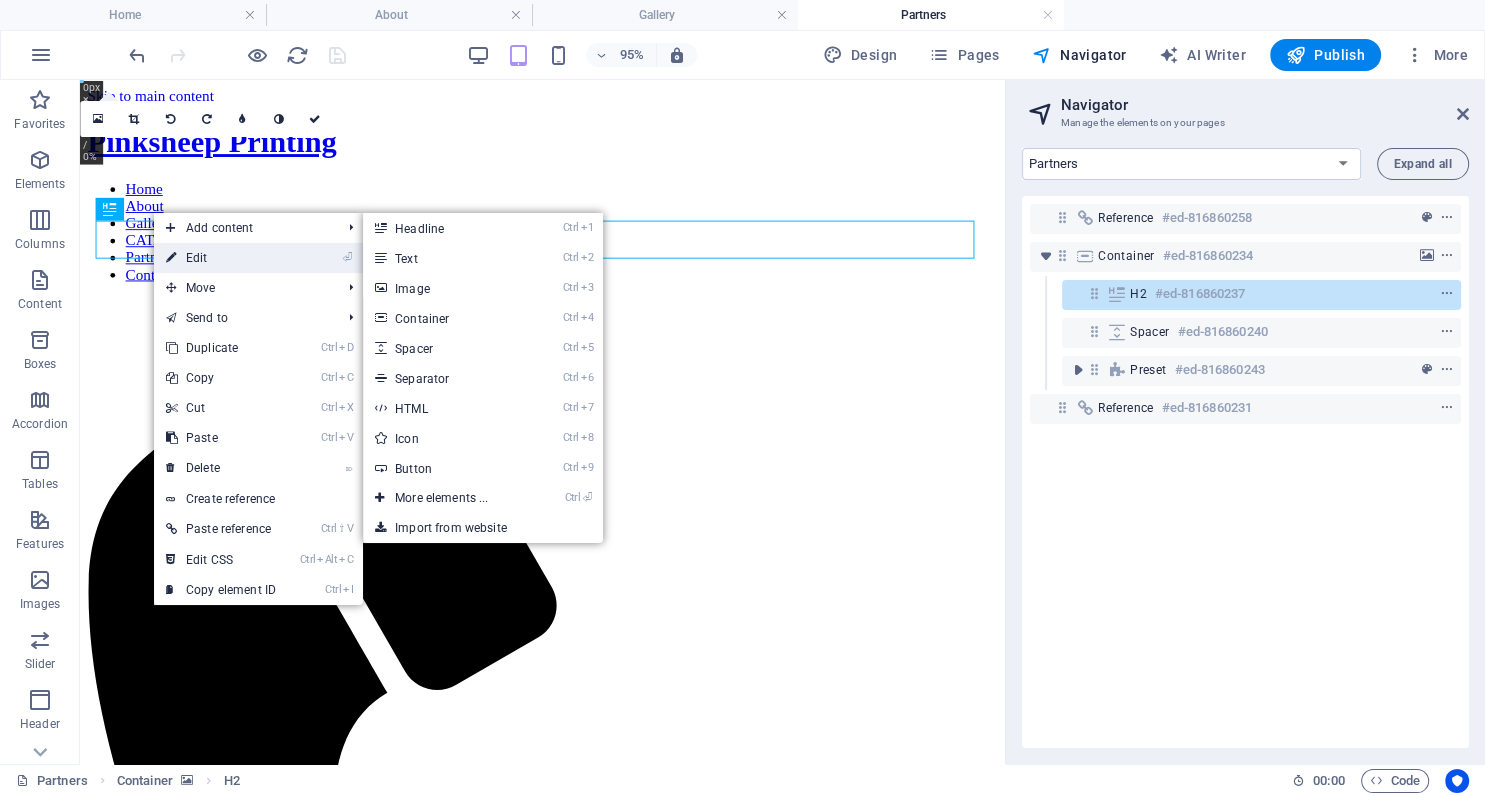 click on "⏎  Edit" at bounding box center [221, 258] 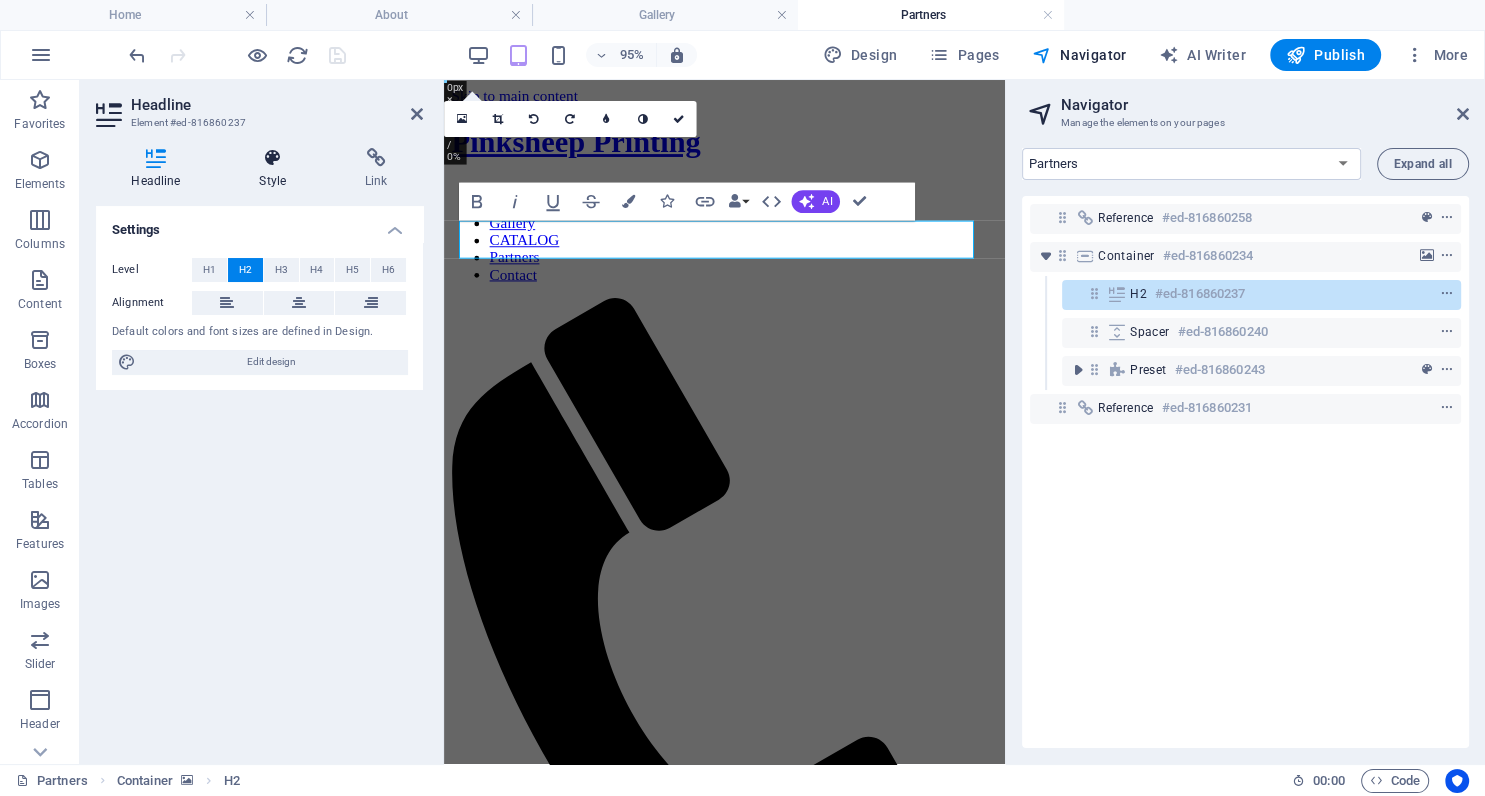 click at bounding box center (273, 158) 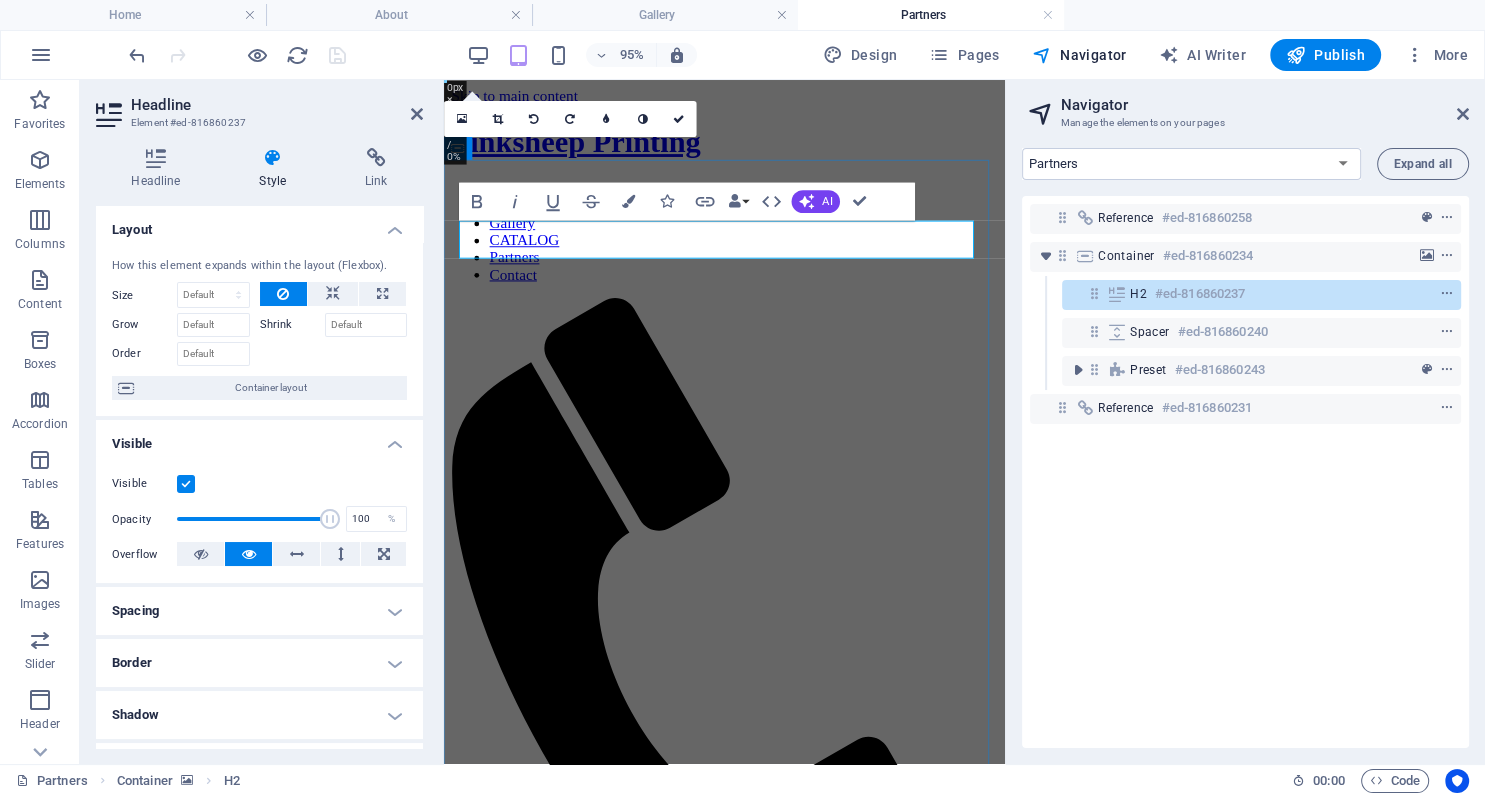 click on "My Partners" at bounding box center (739, 2366) 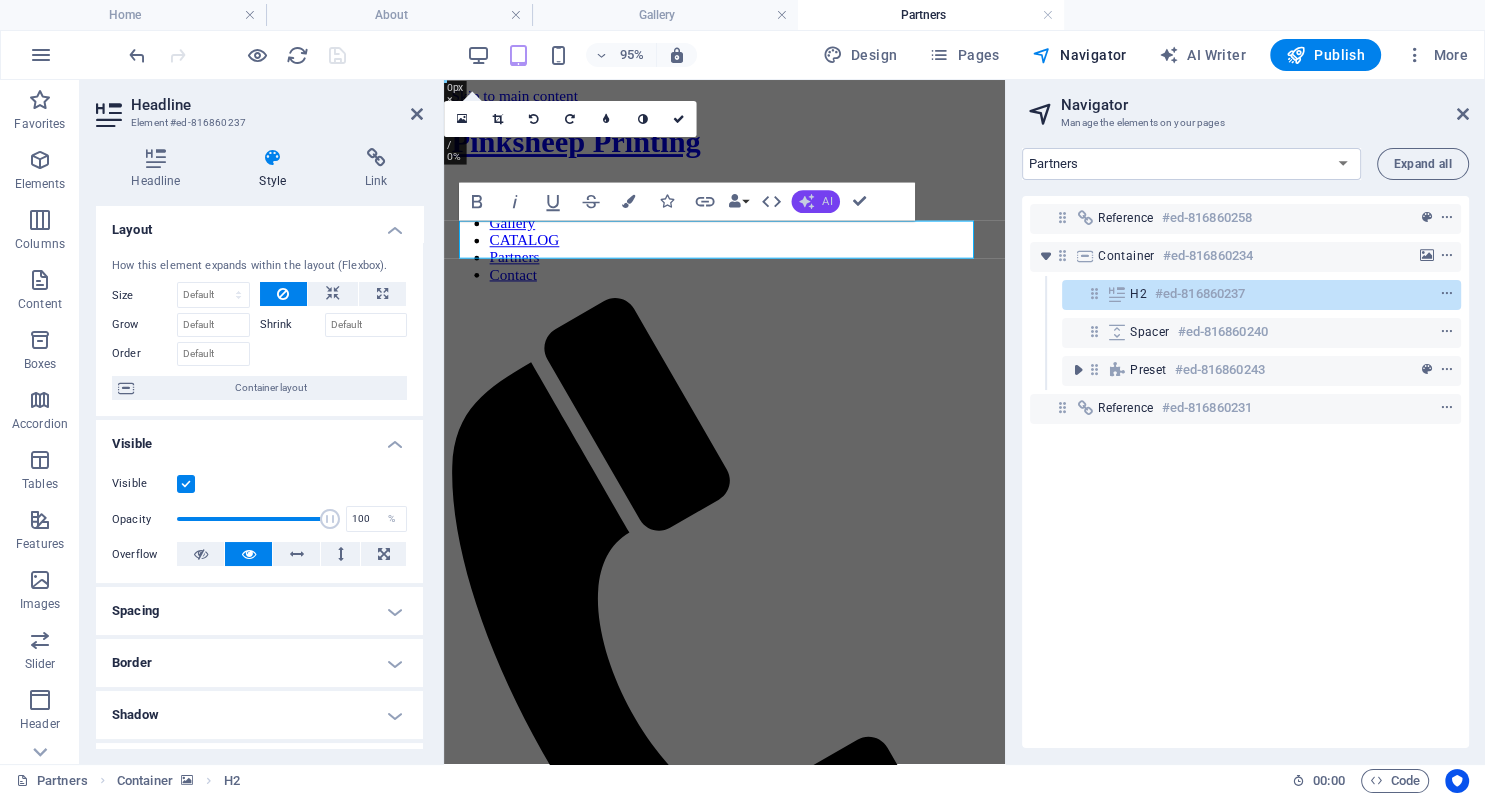 click 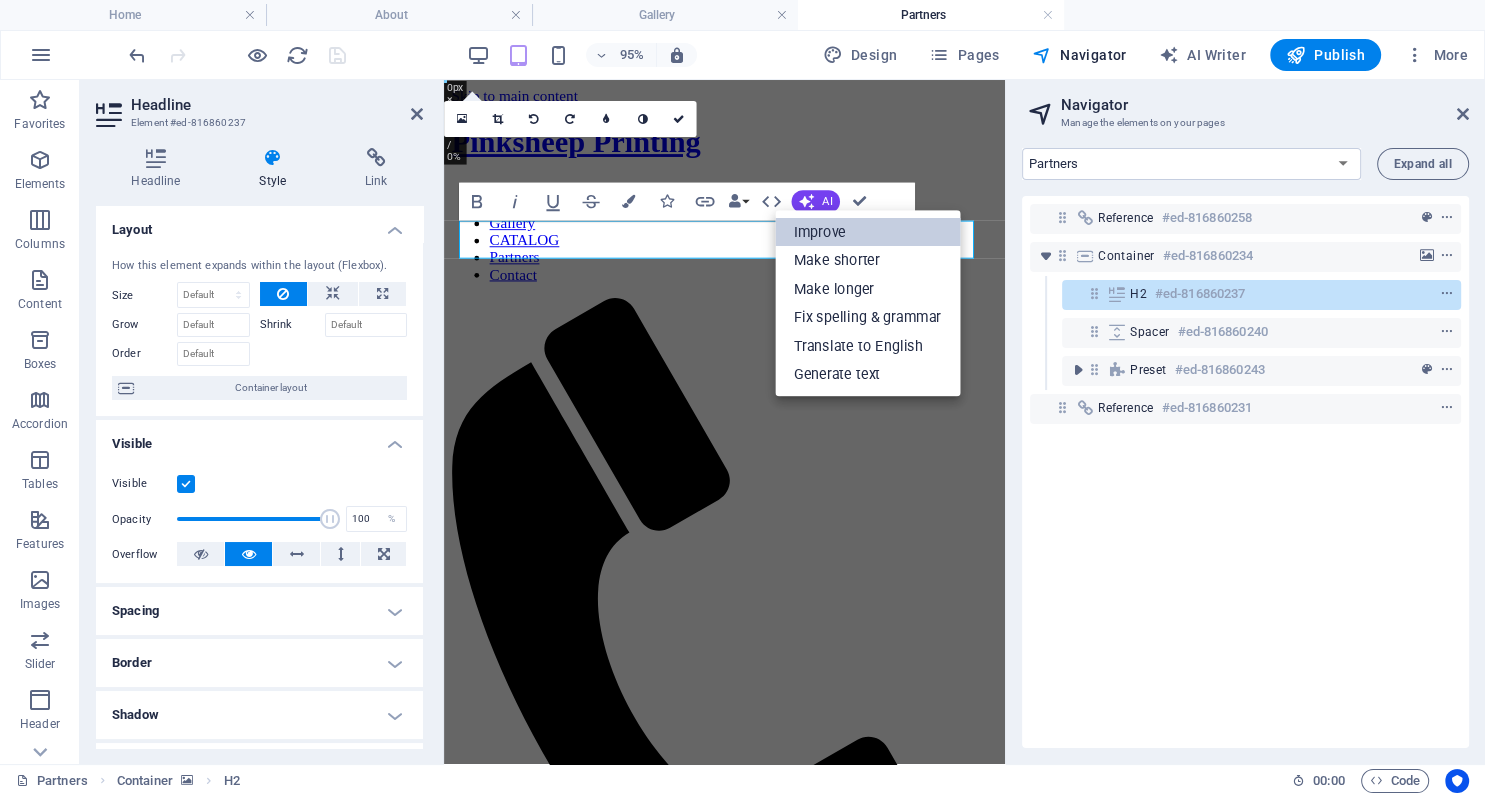 click on "Improve" at bounding box center [867, 232] 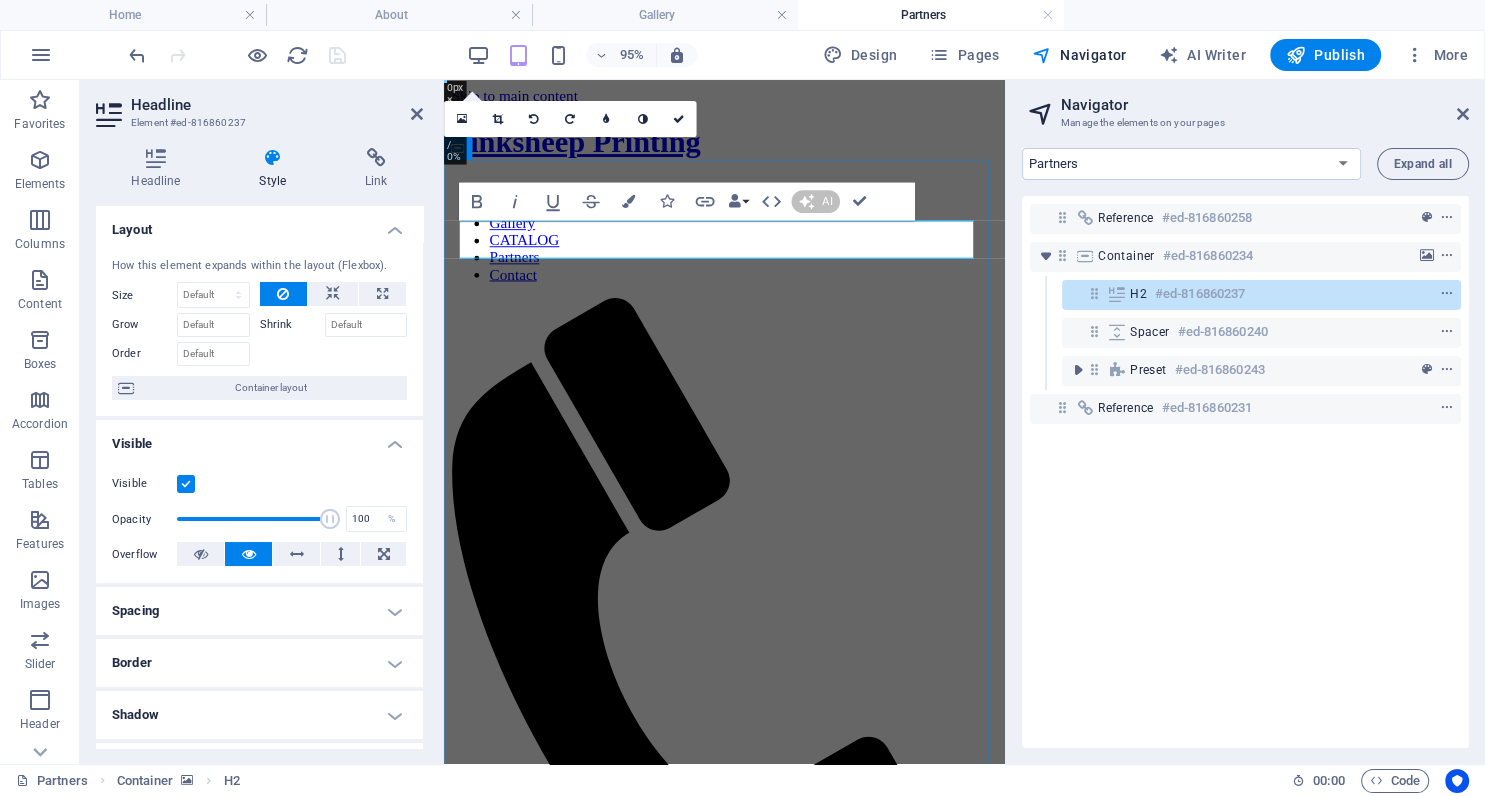 type 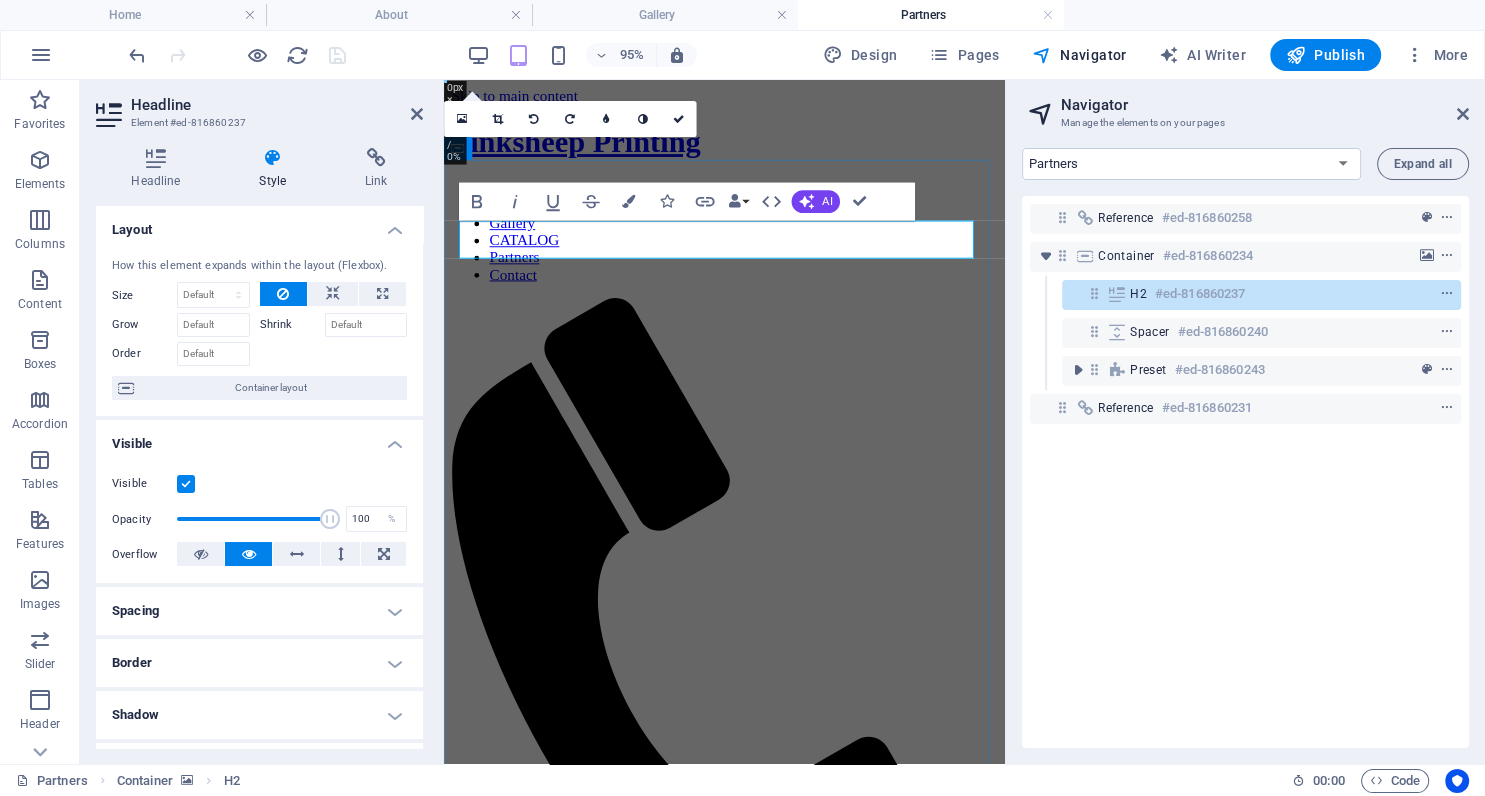 drag, startPoint x: 893, startPoint y: 253, endPoint x: 584, endPoint y: 267, distance: 309.317 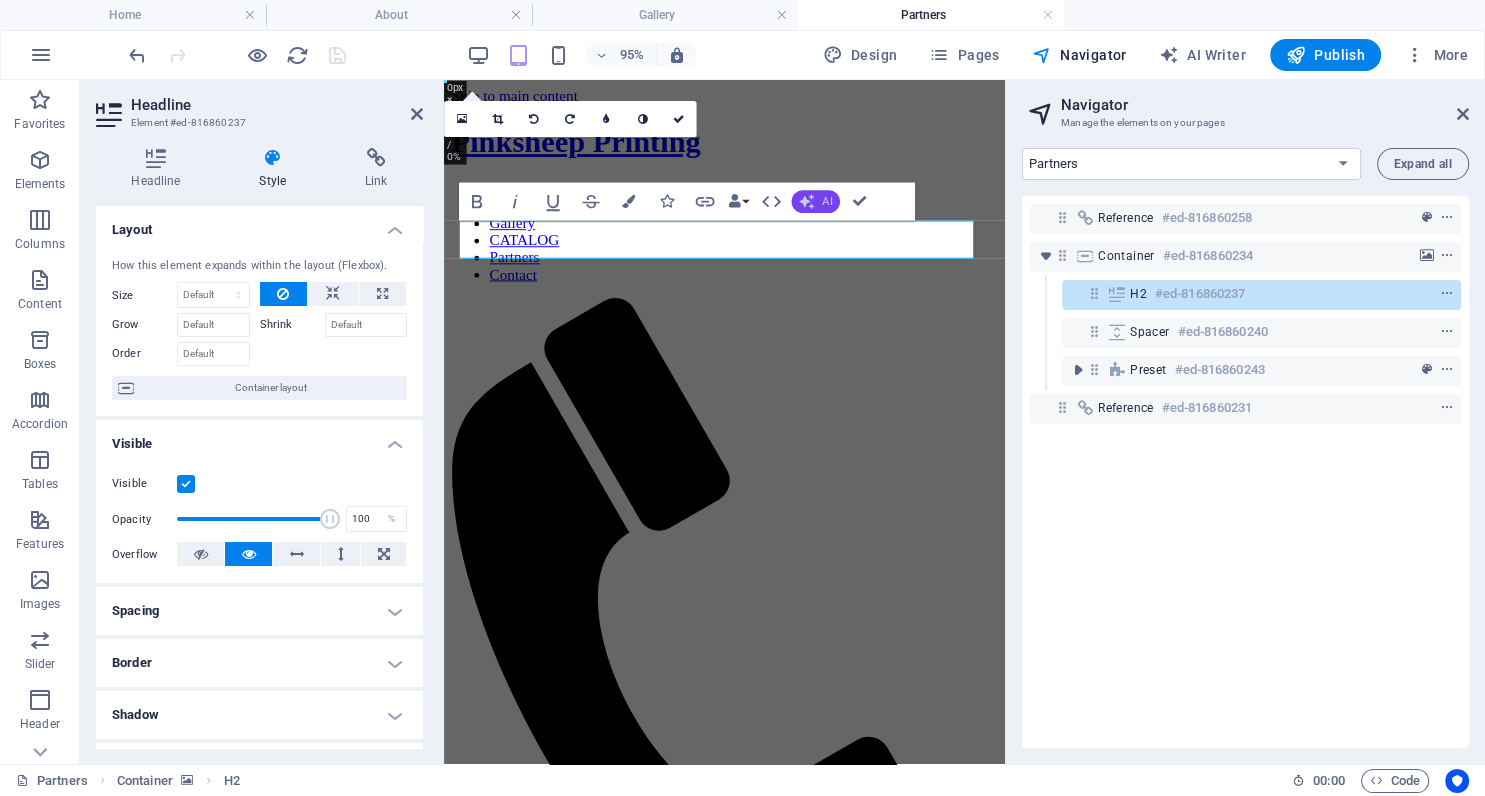 click 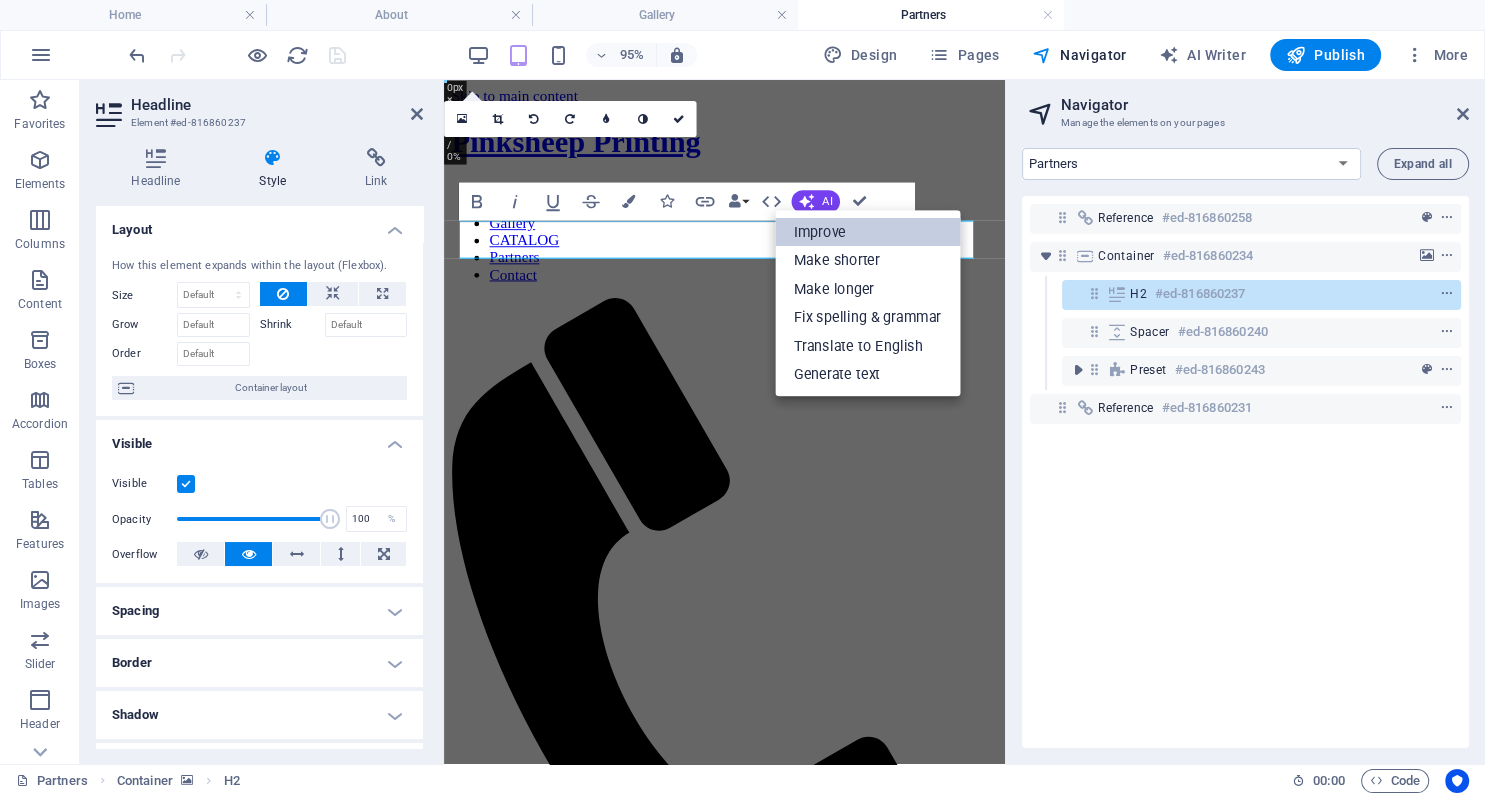 click on "Improve" at bounding box center (867, 232) 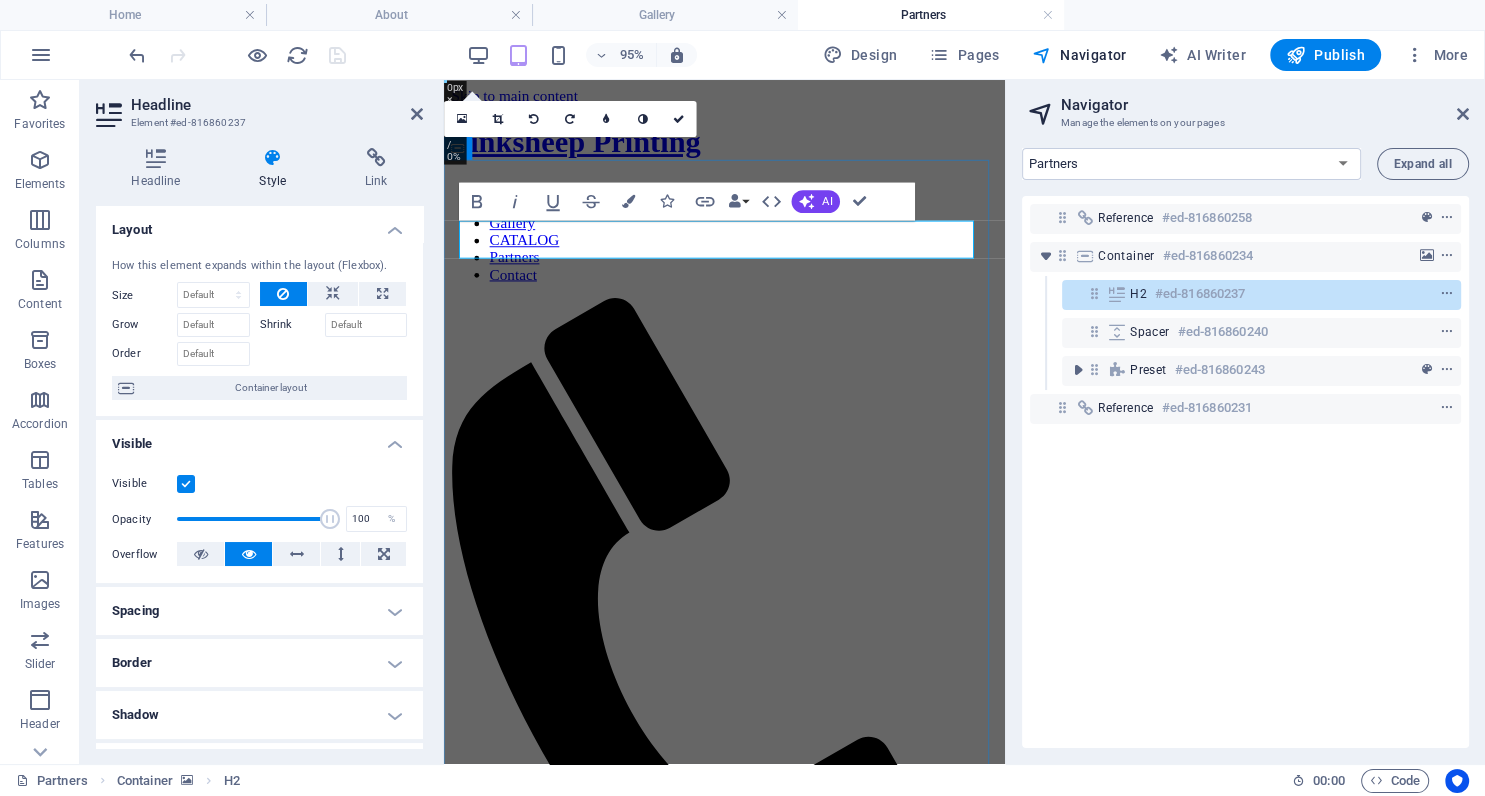 drag, startPoint x: 820, startPoint y: 249, endPoint x: 676, endPoint y: 241, distance: 144.22205 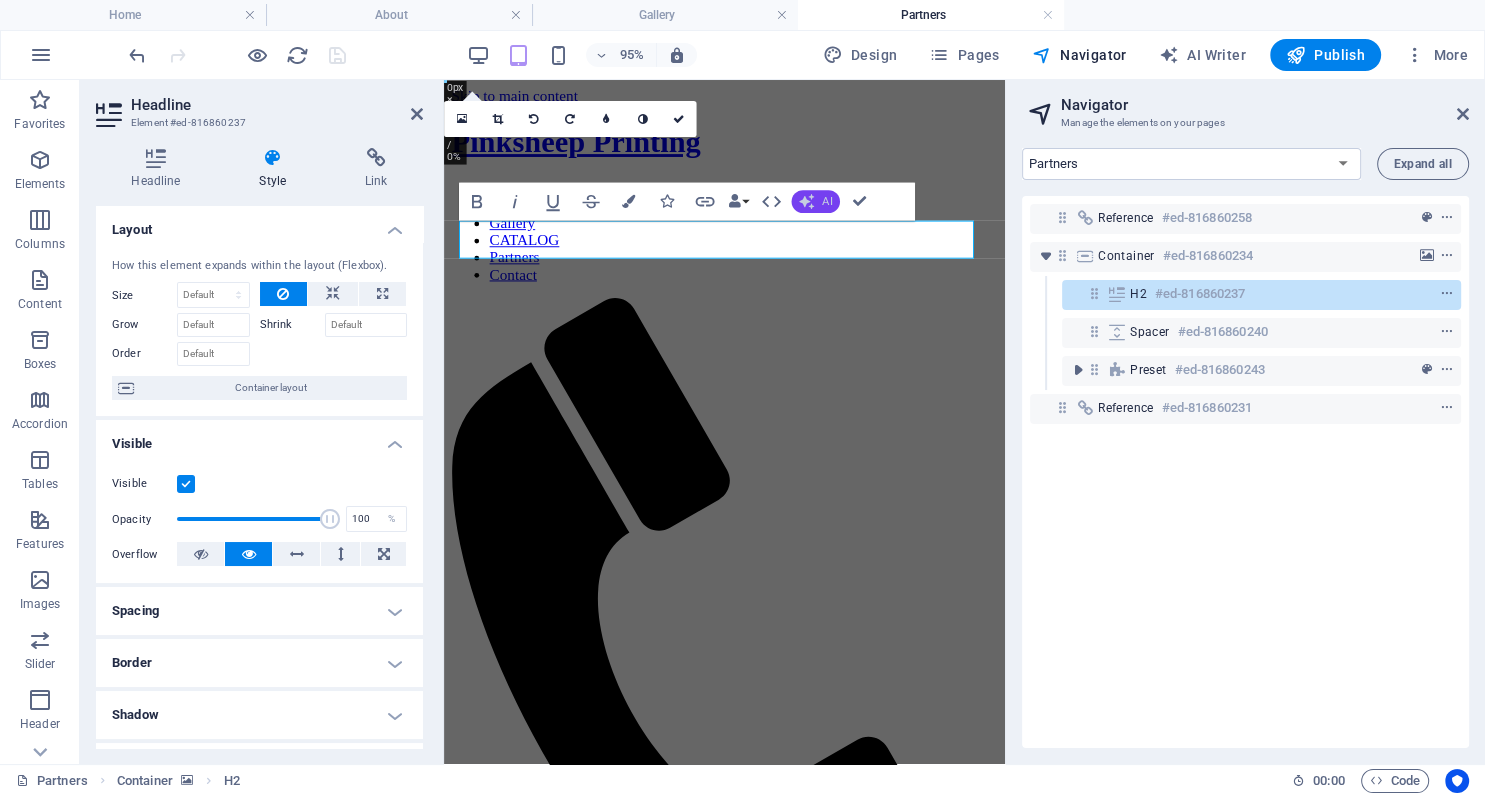 click on "AI" at bounding box center [816, 201] 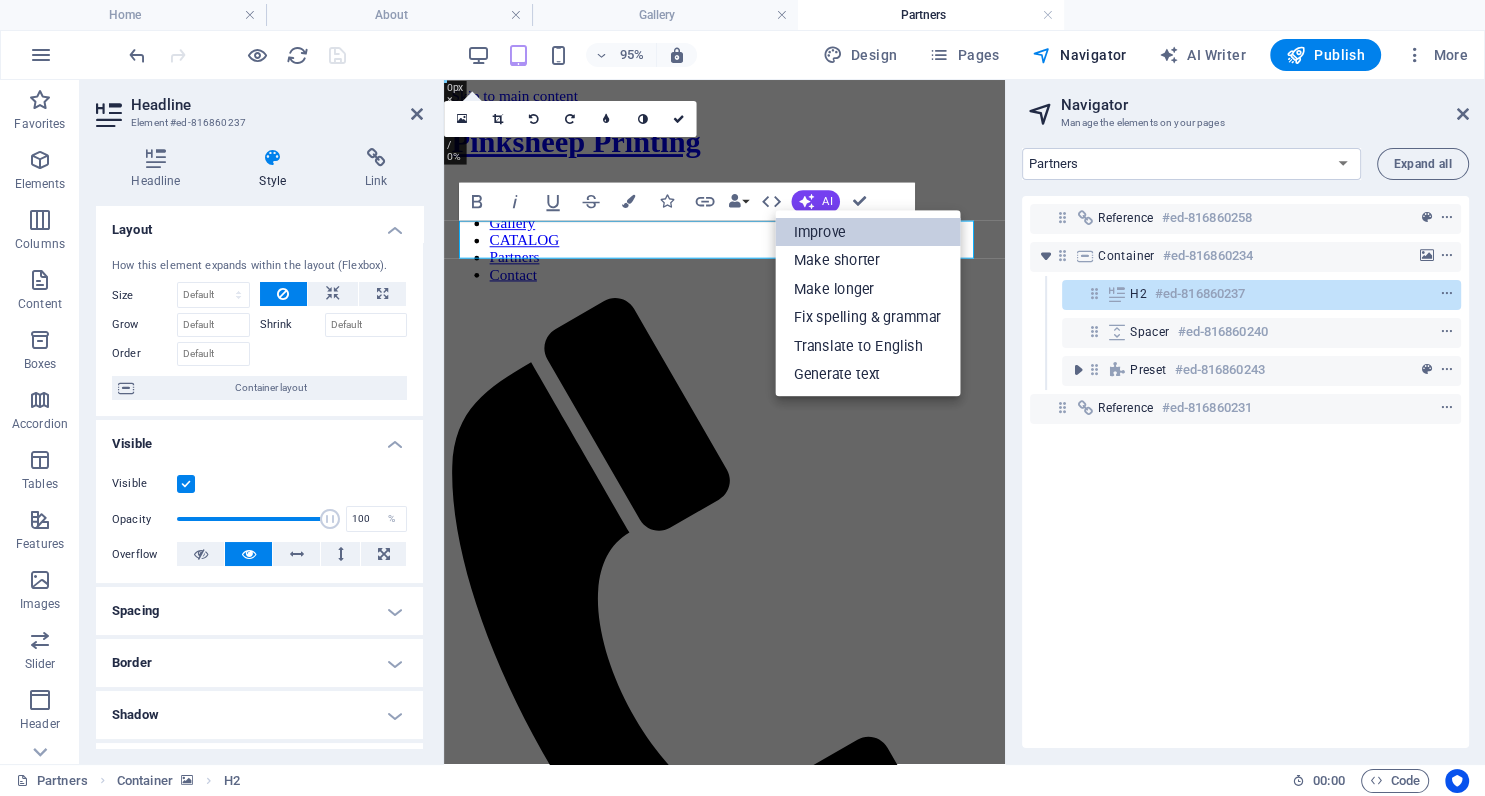 click on "Improve" at bounding box center (867, 232) 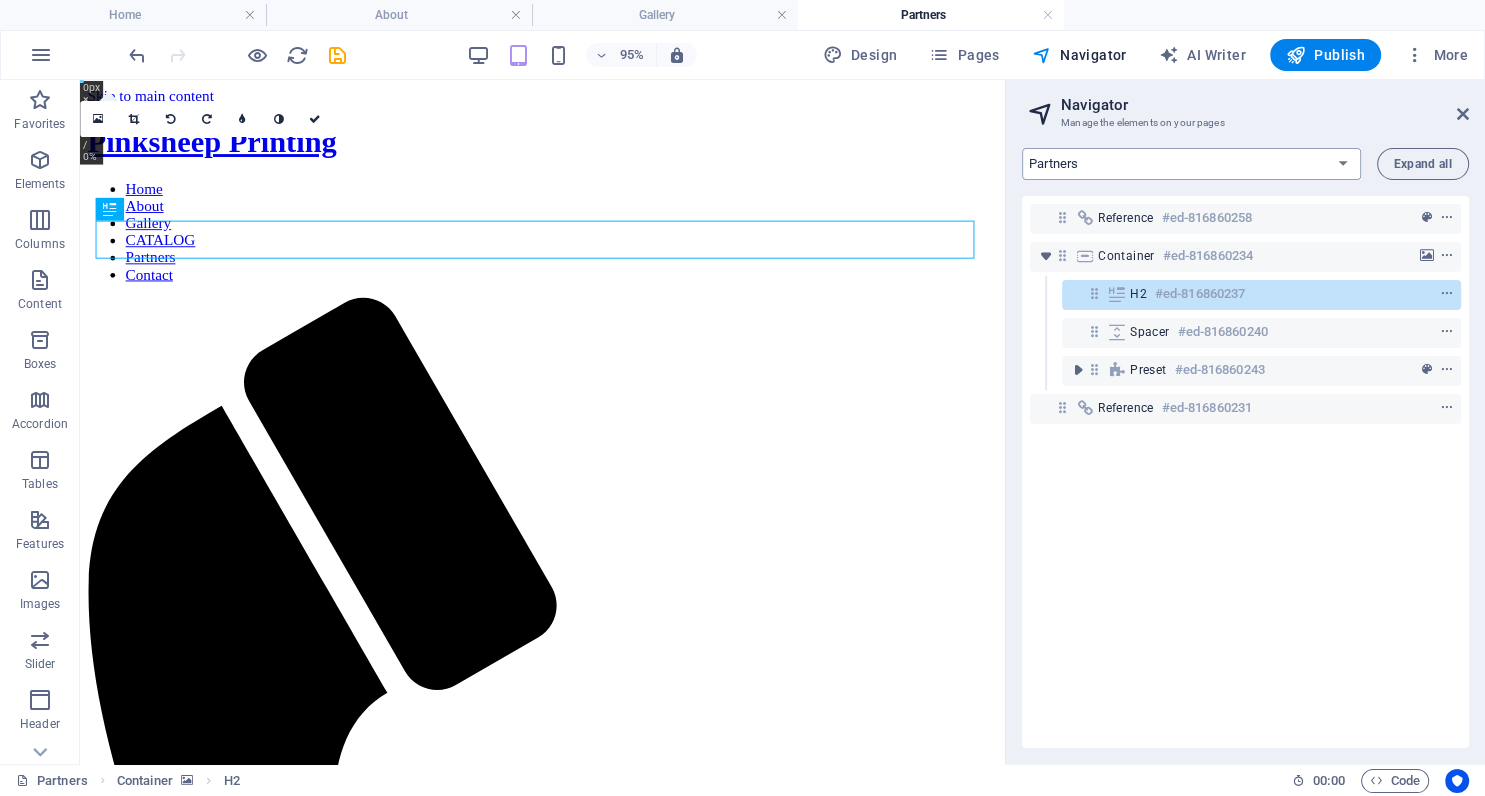 click on "Home  About  Gallery  CATALOG  Partners  Contact  Legal Notice  Privacy  Terms & Conditions" at bounding box center (1191, 164) 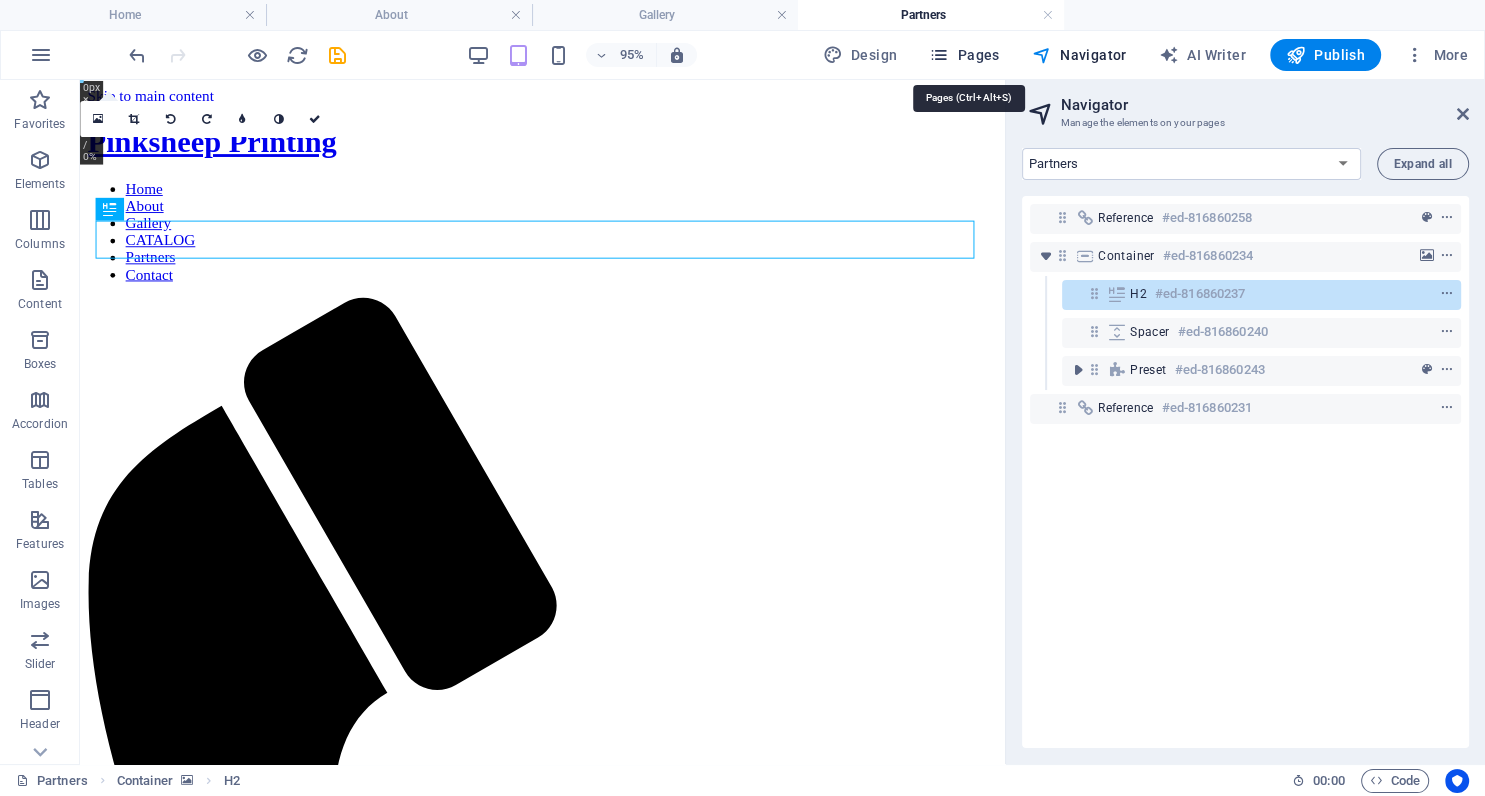 click on "Pages" at bounding box center [964, 55] 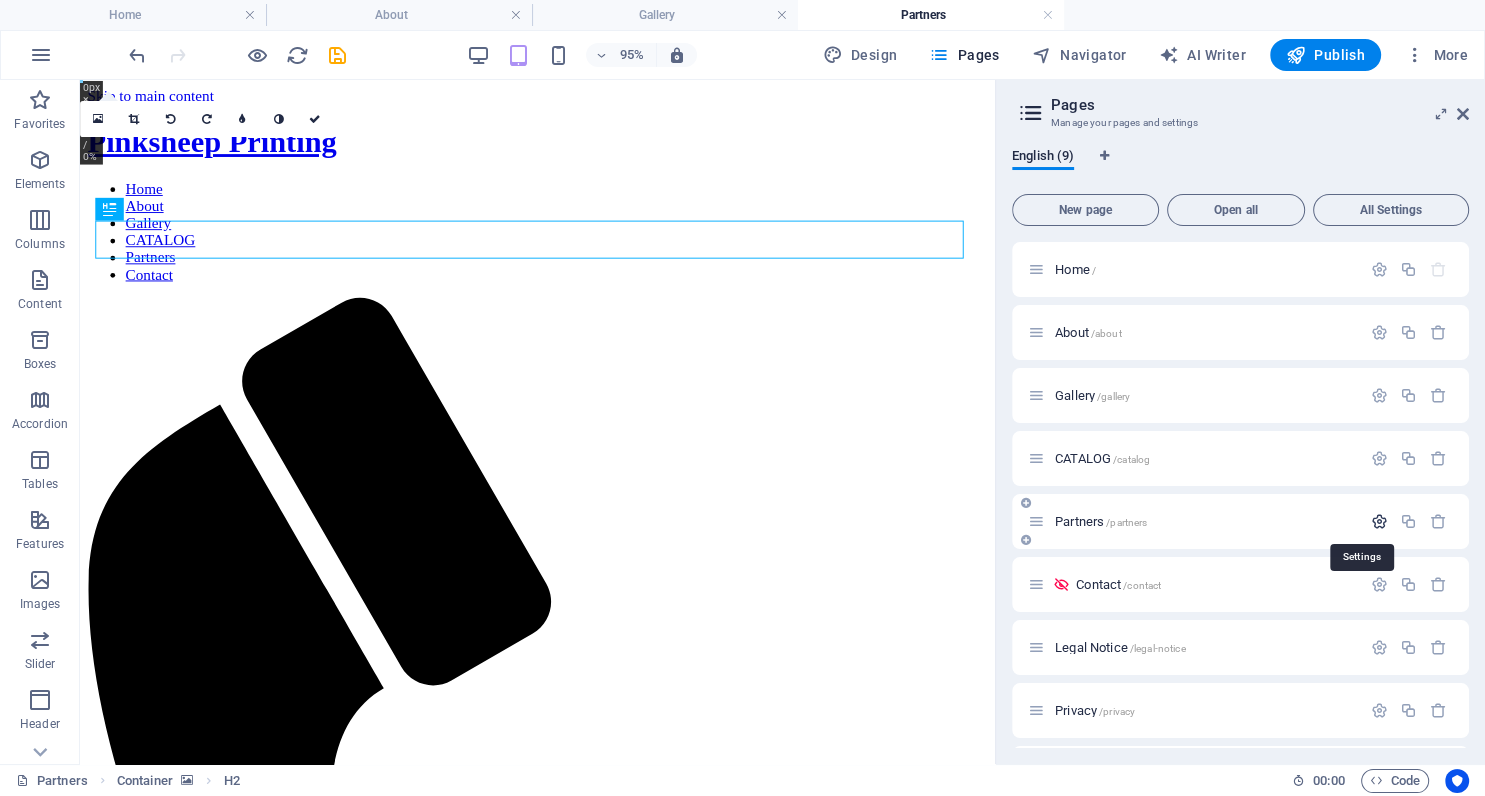 click at bounding box center (1379, 521) 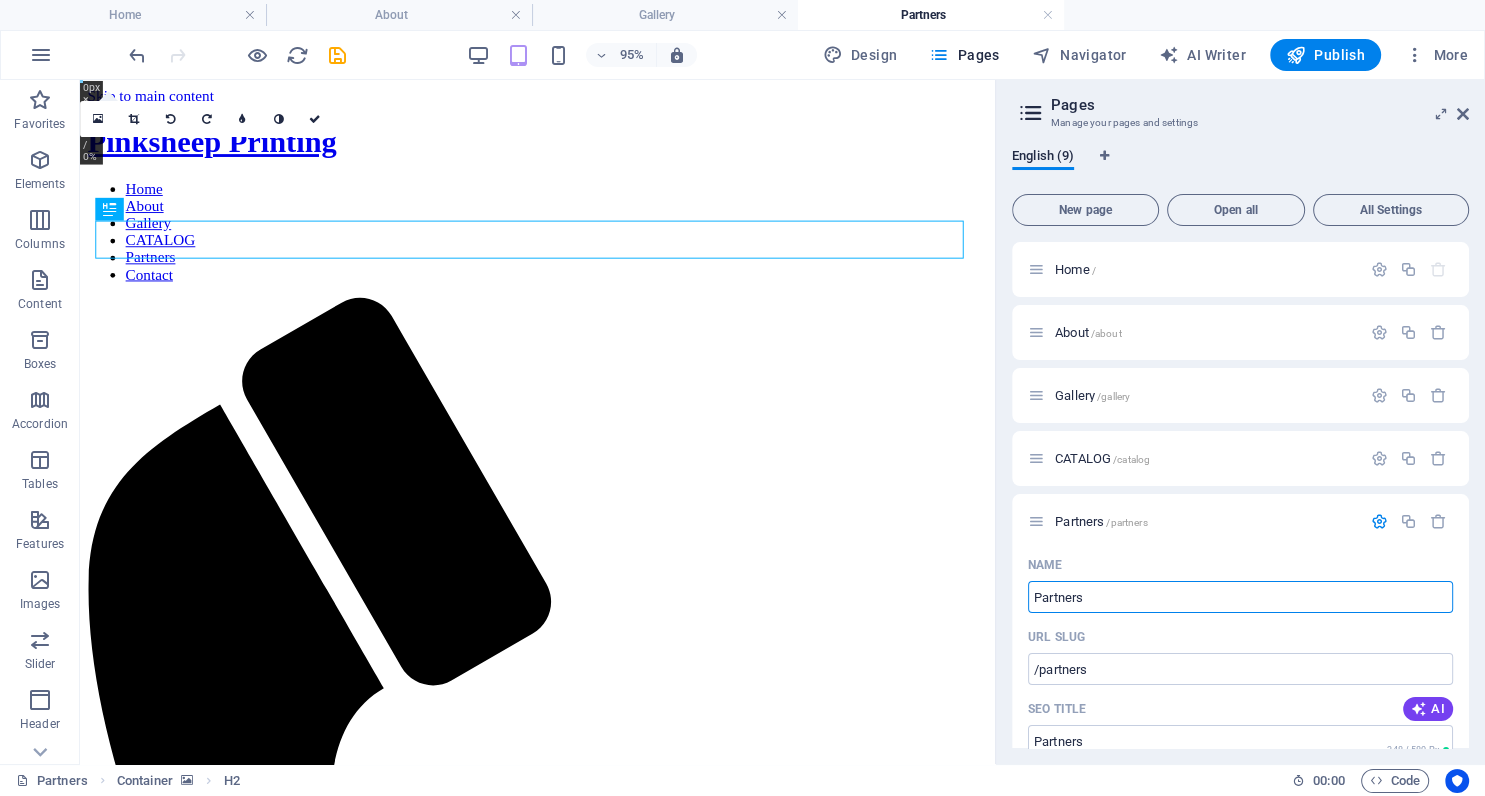 drag, startPoint x: 1094, startPoint y: 596, endPoint x: 1009, endPoint y: 602, distance: 85.2115 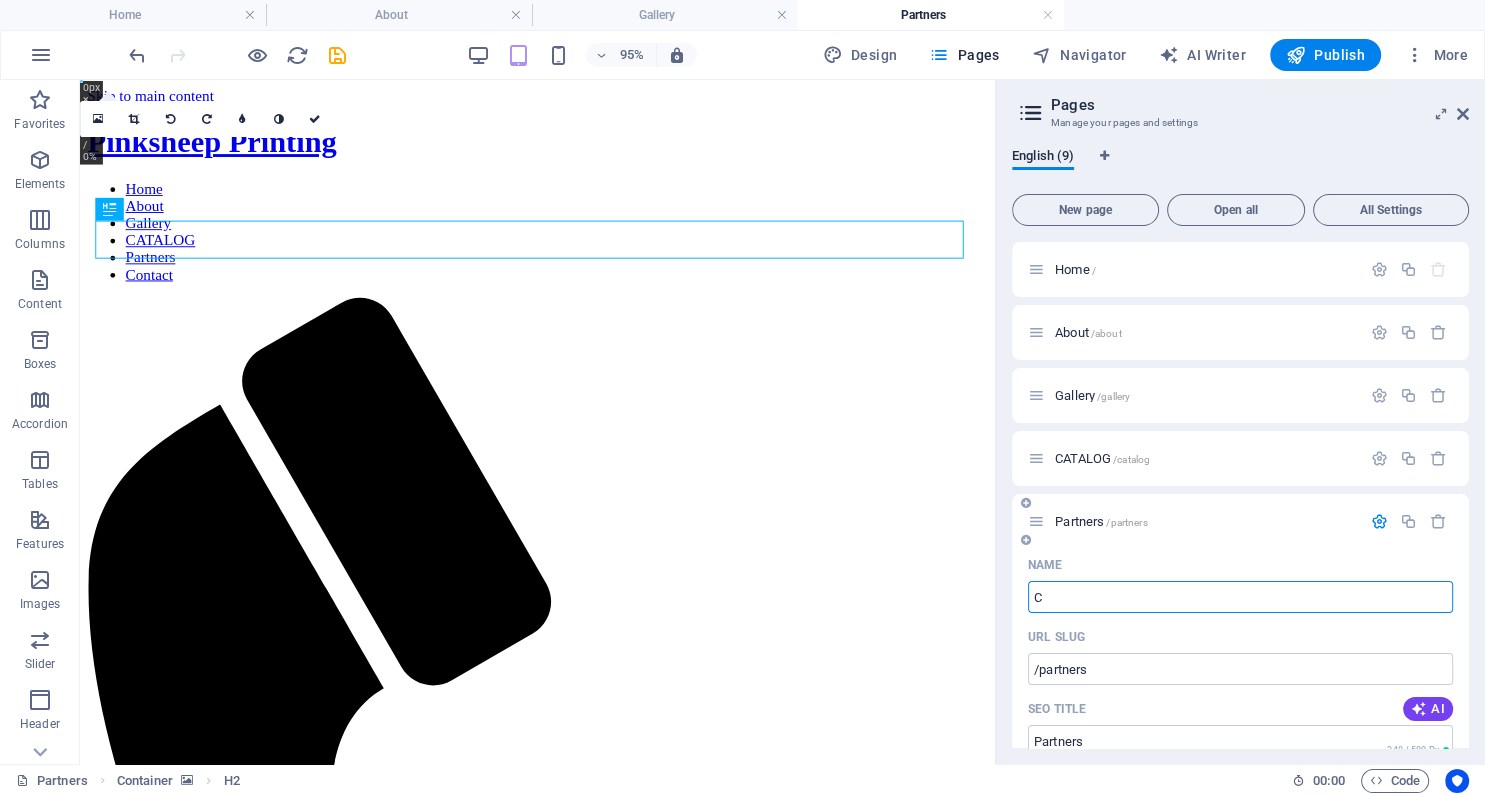 type on "Cl" 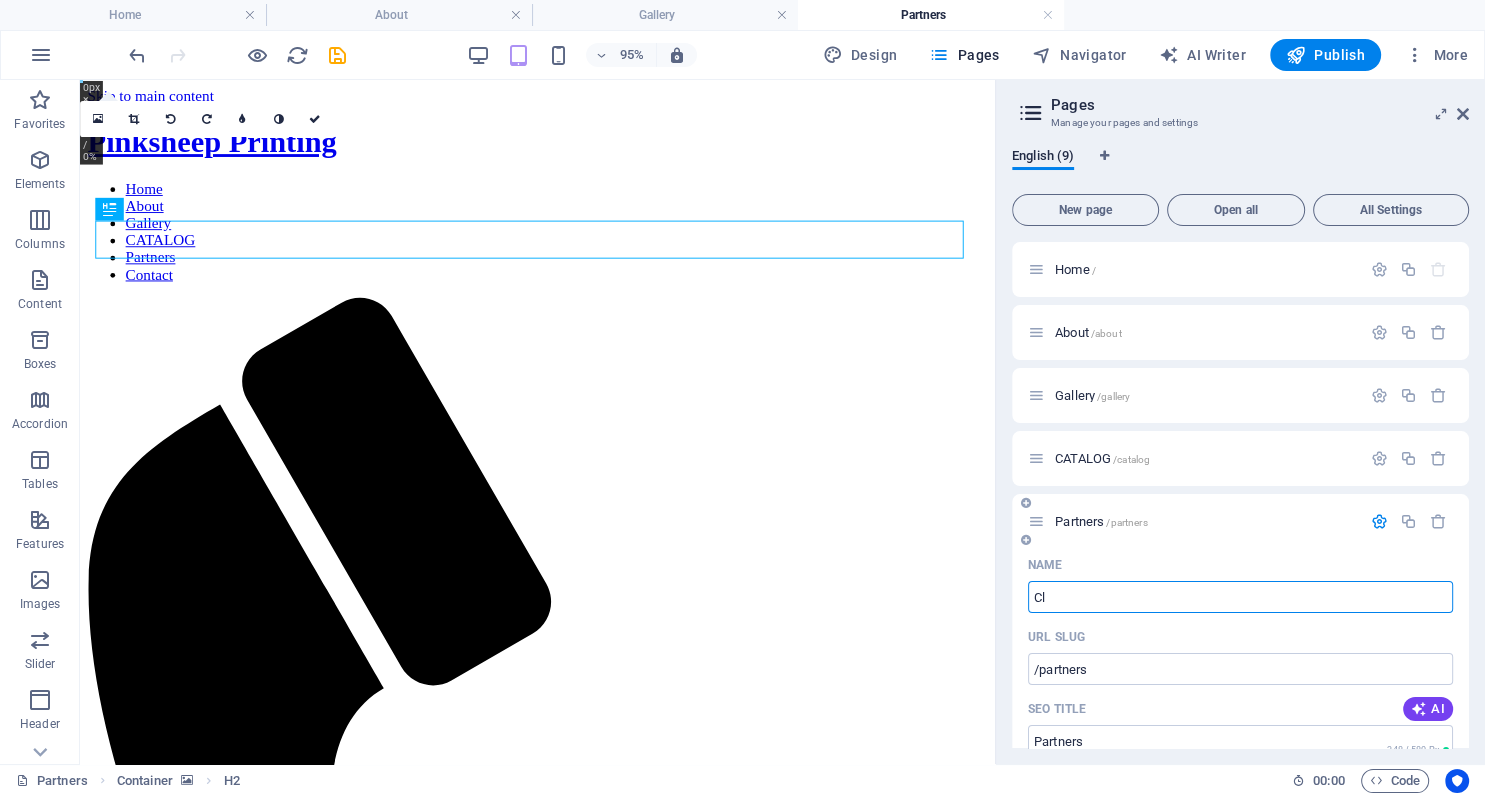 type on "/c" 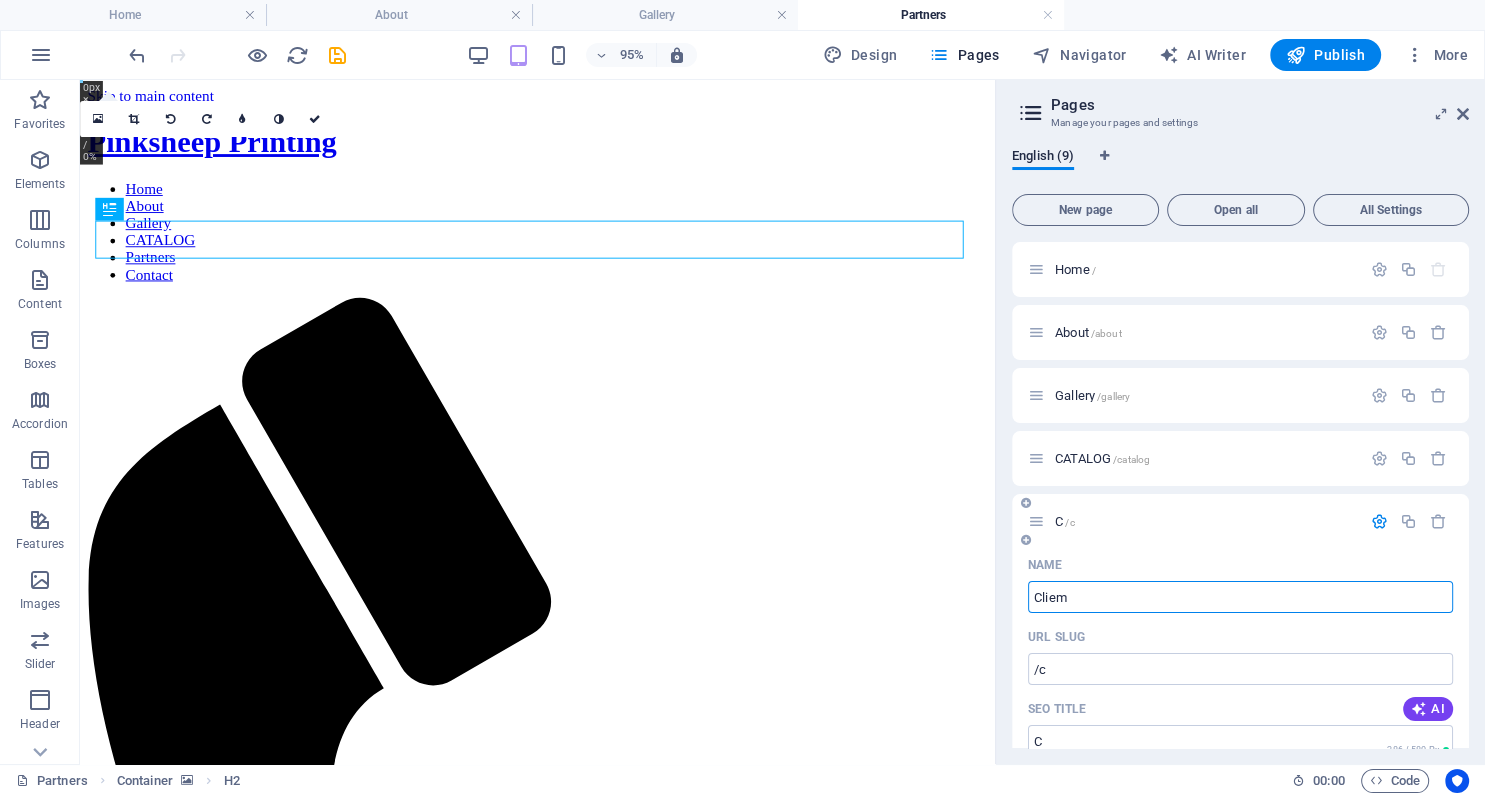 type on "Clie" 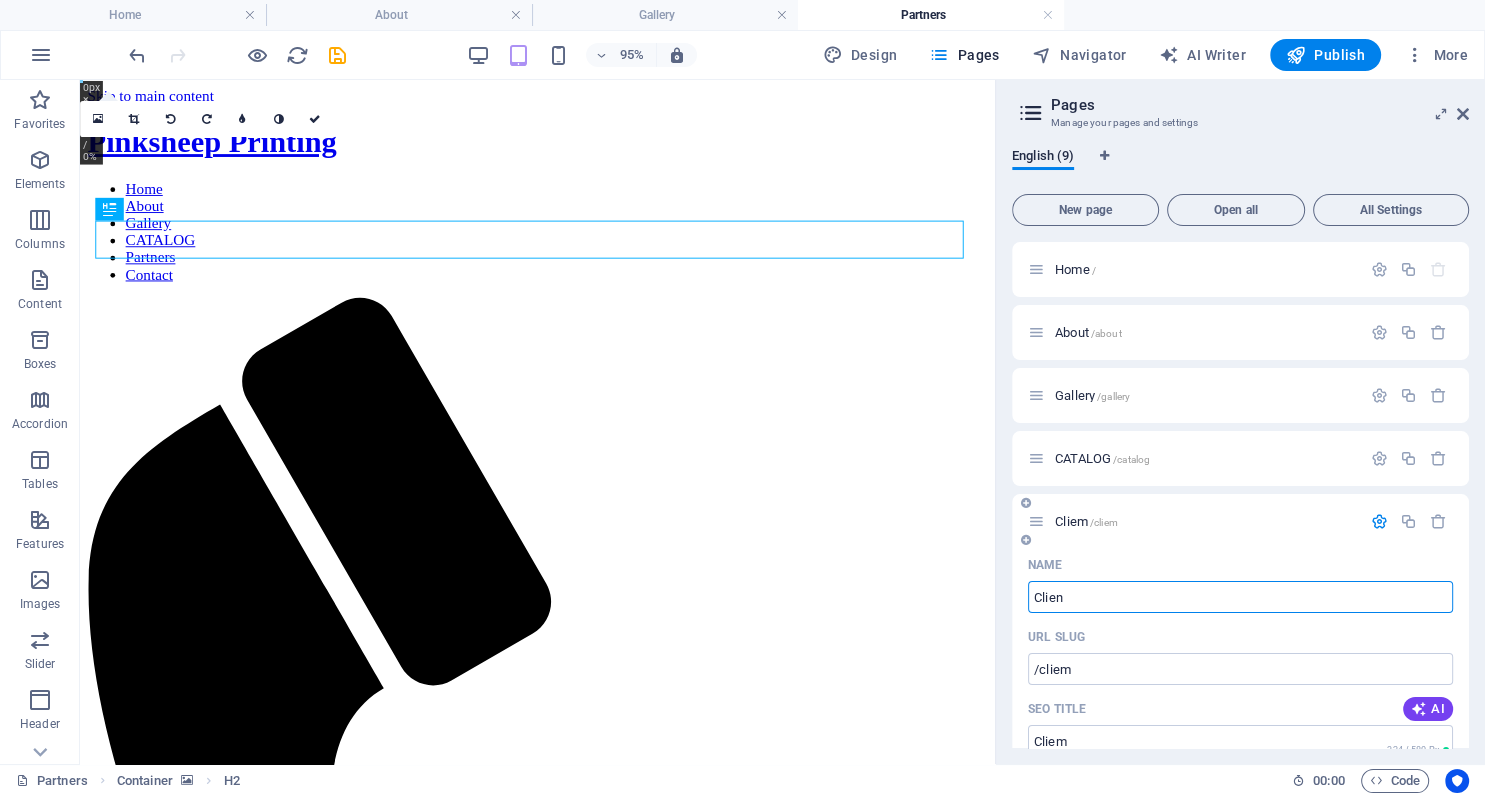 type on "Client" 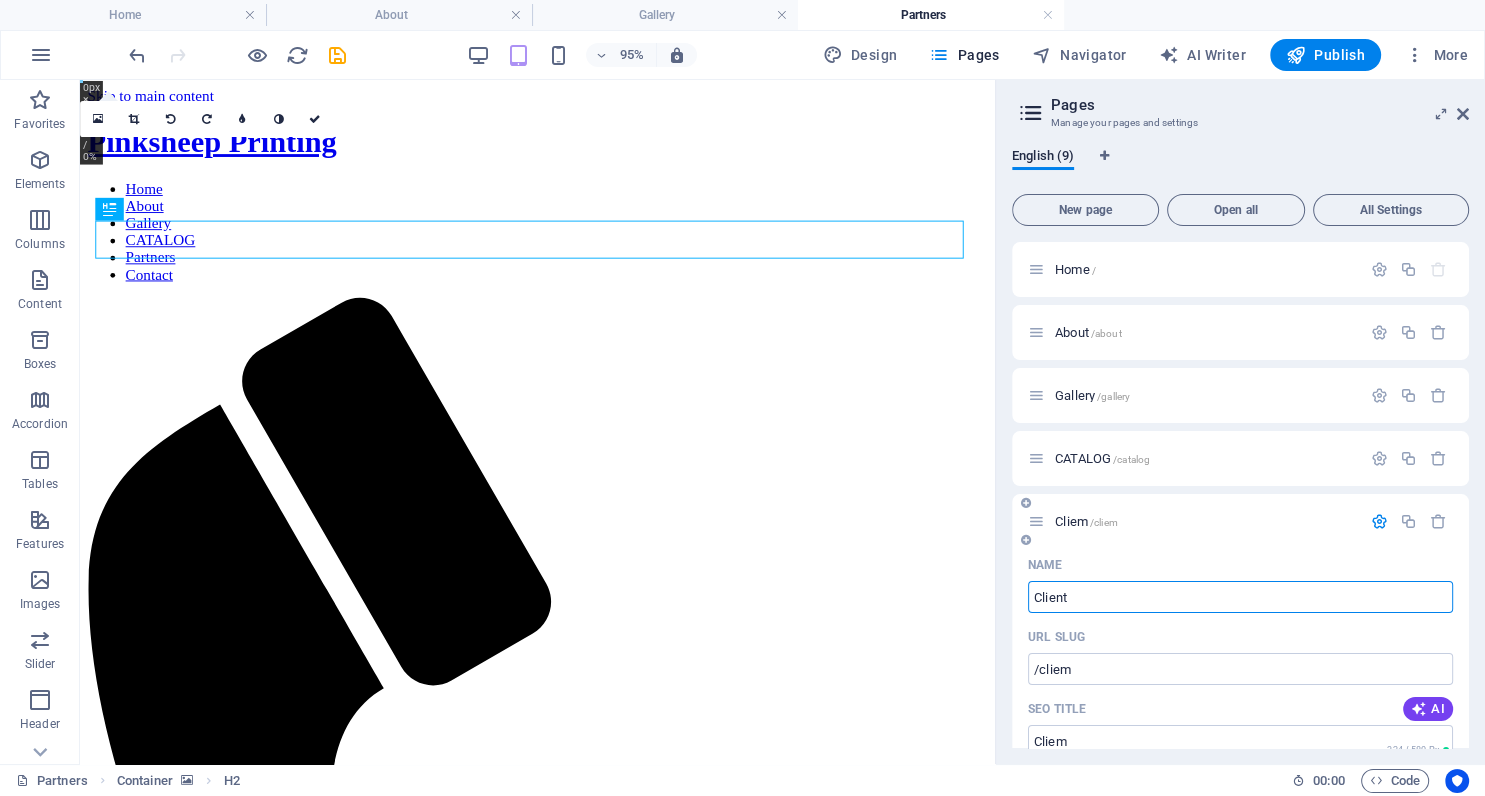 type on "/clie" 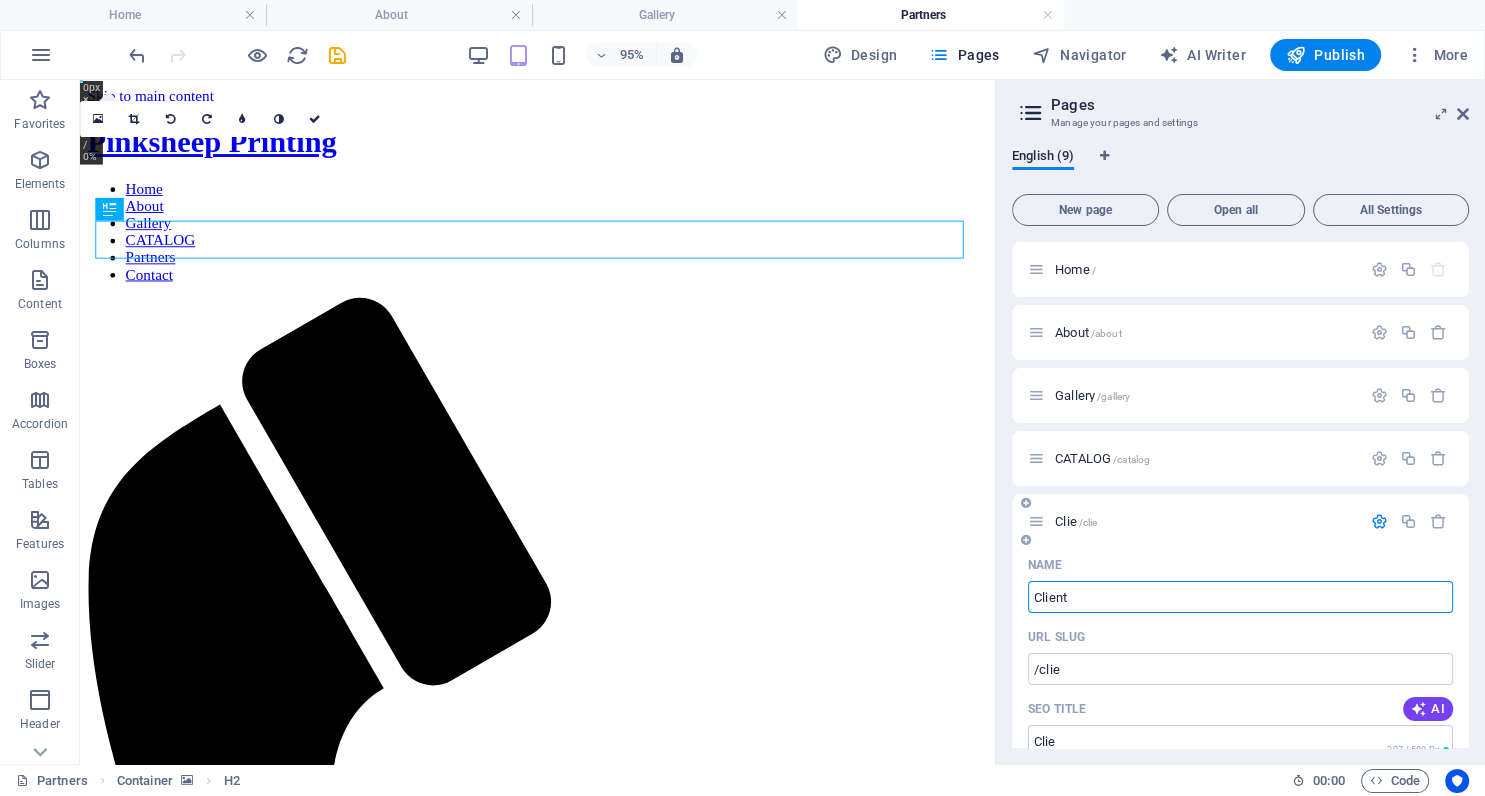 type on "Client" 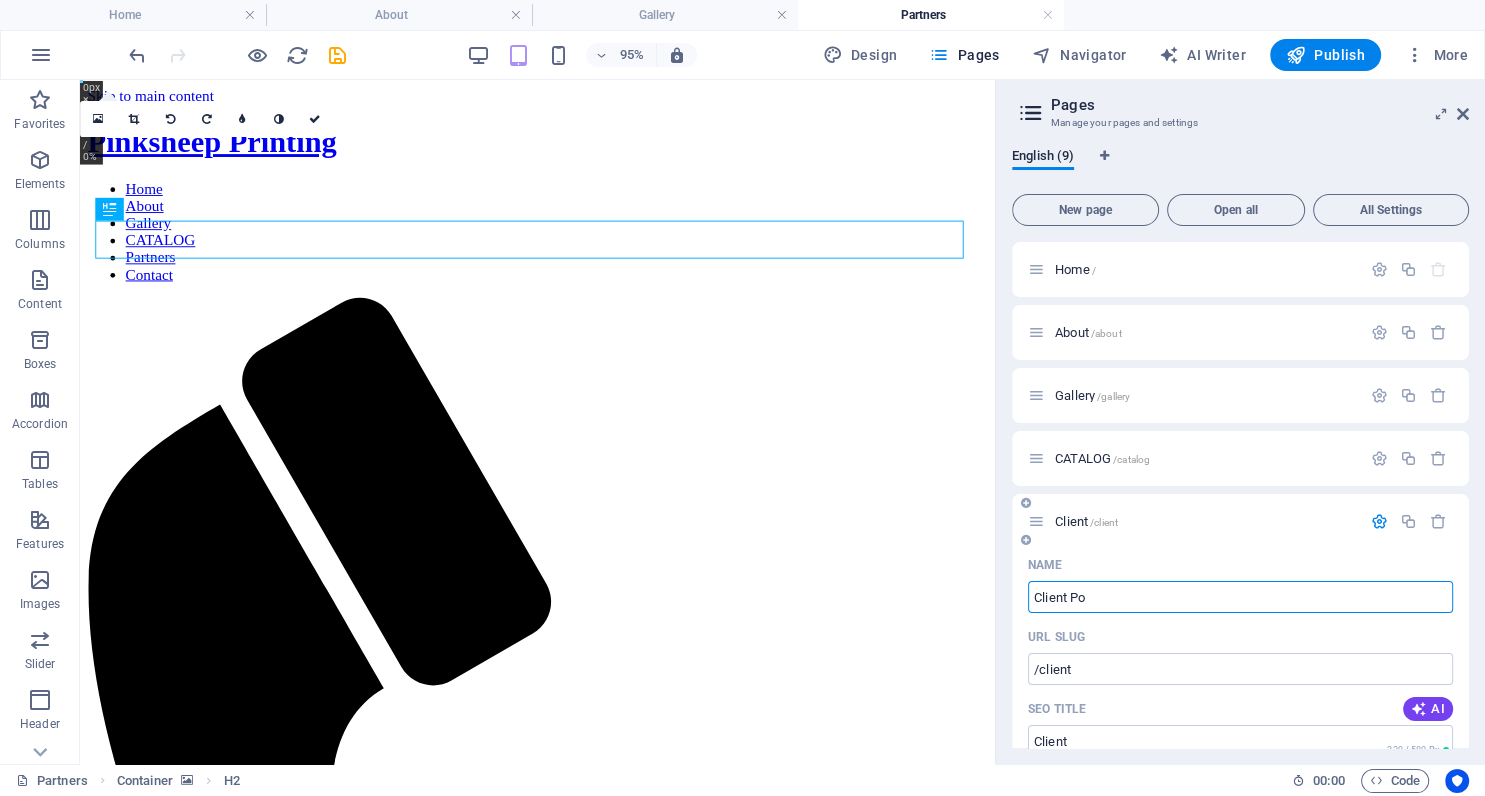 type on "Client Po" 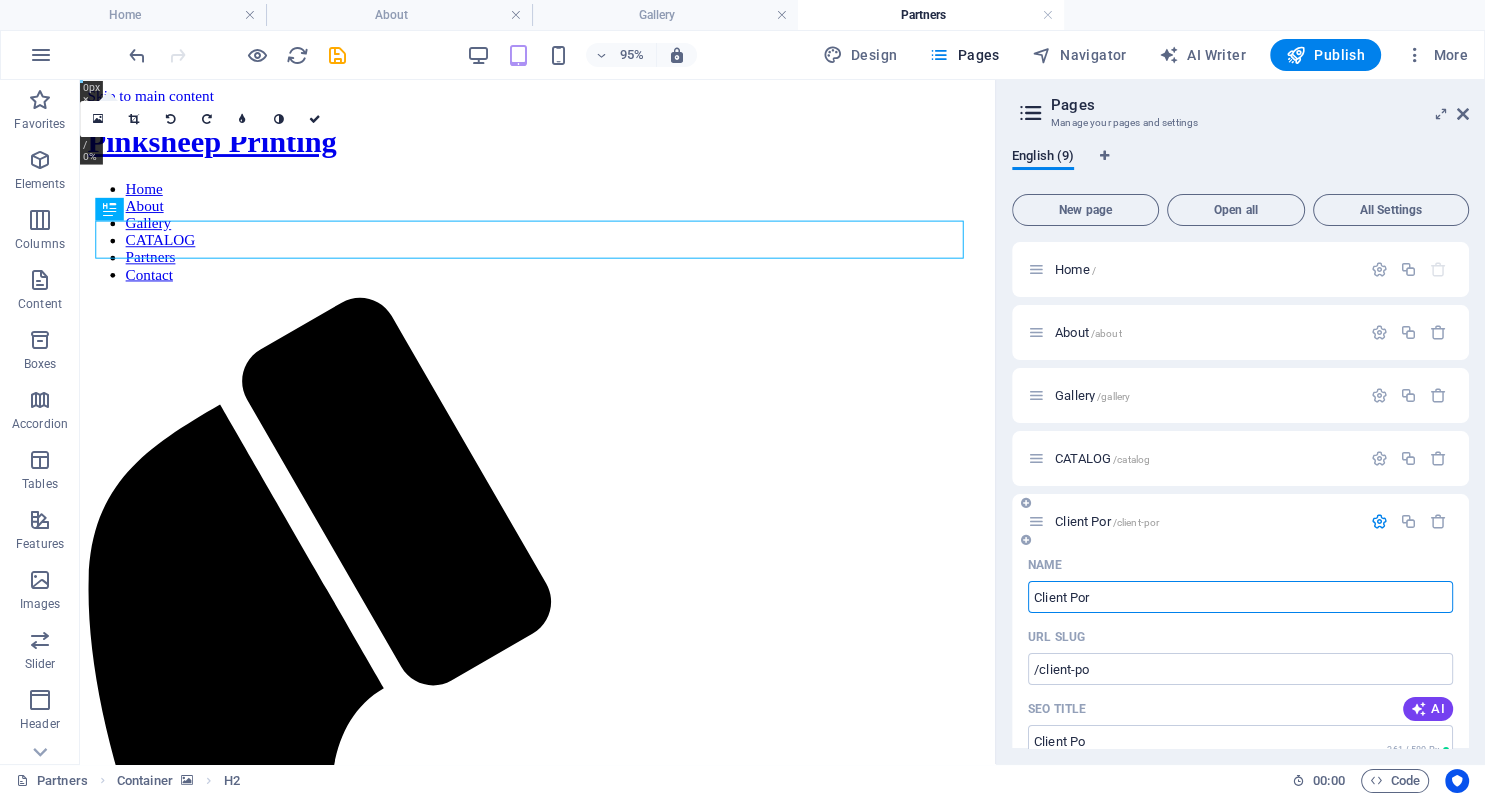 type on "Client Por" 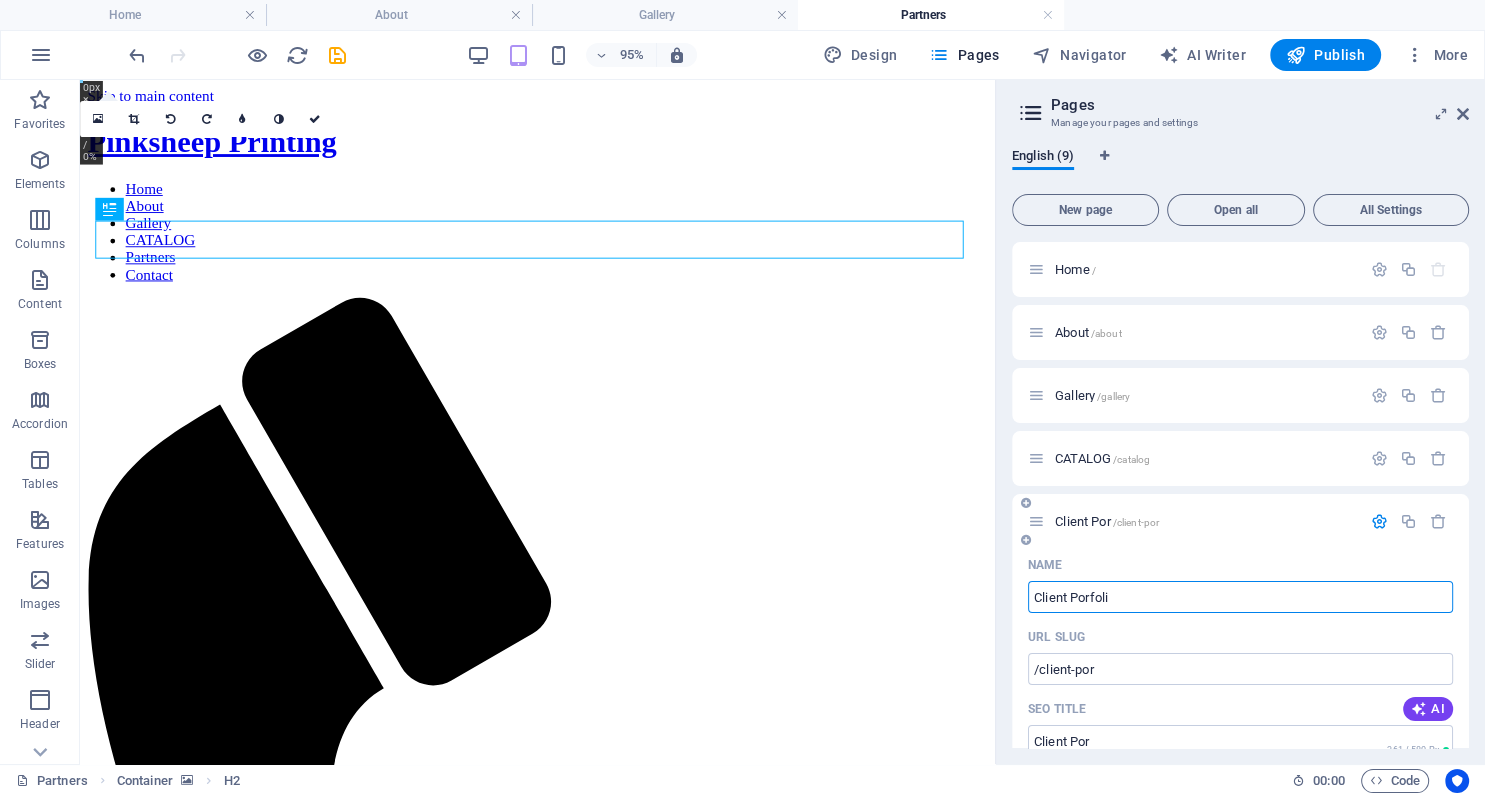 type on "Client Porfolio" 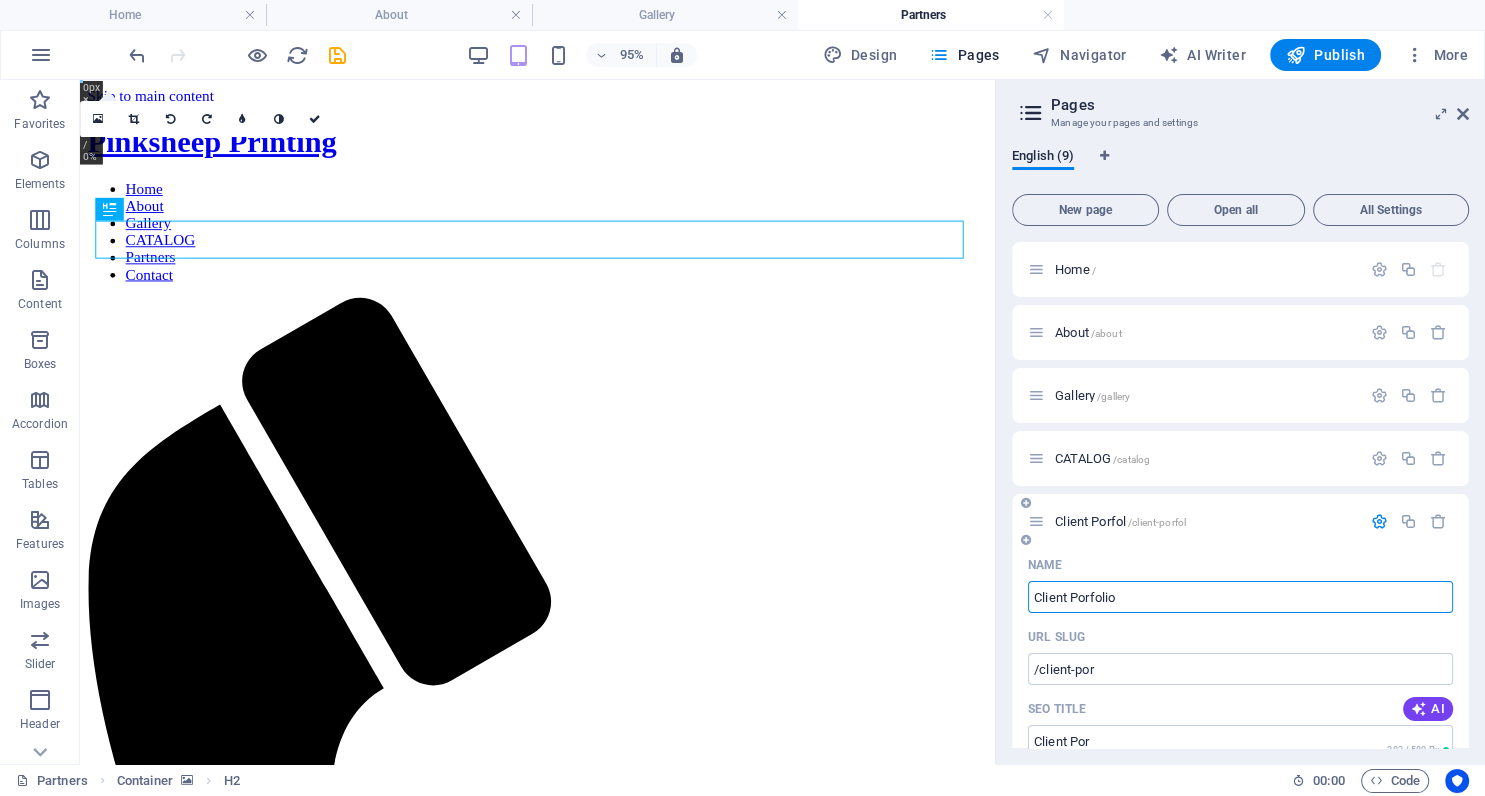 type on "/client-porfol" 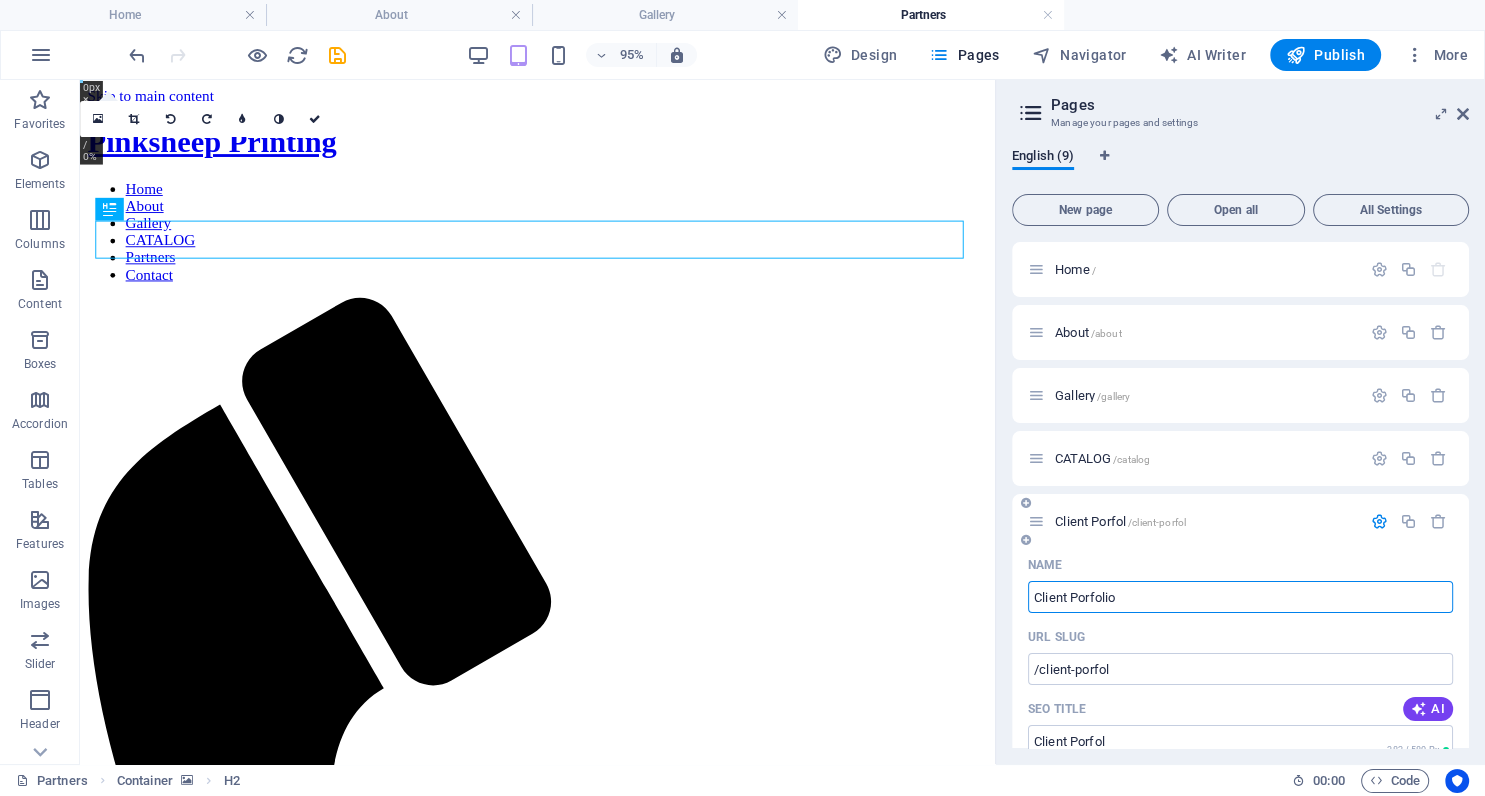 type on "Client Porfolio" 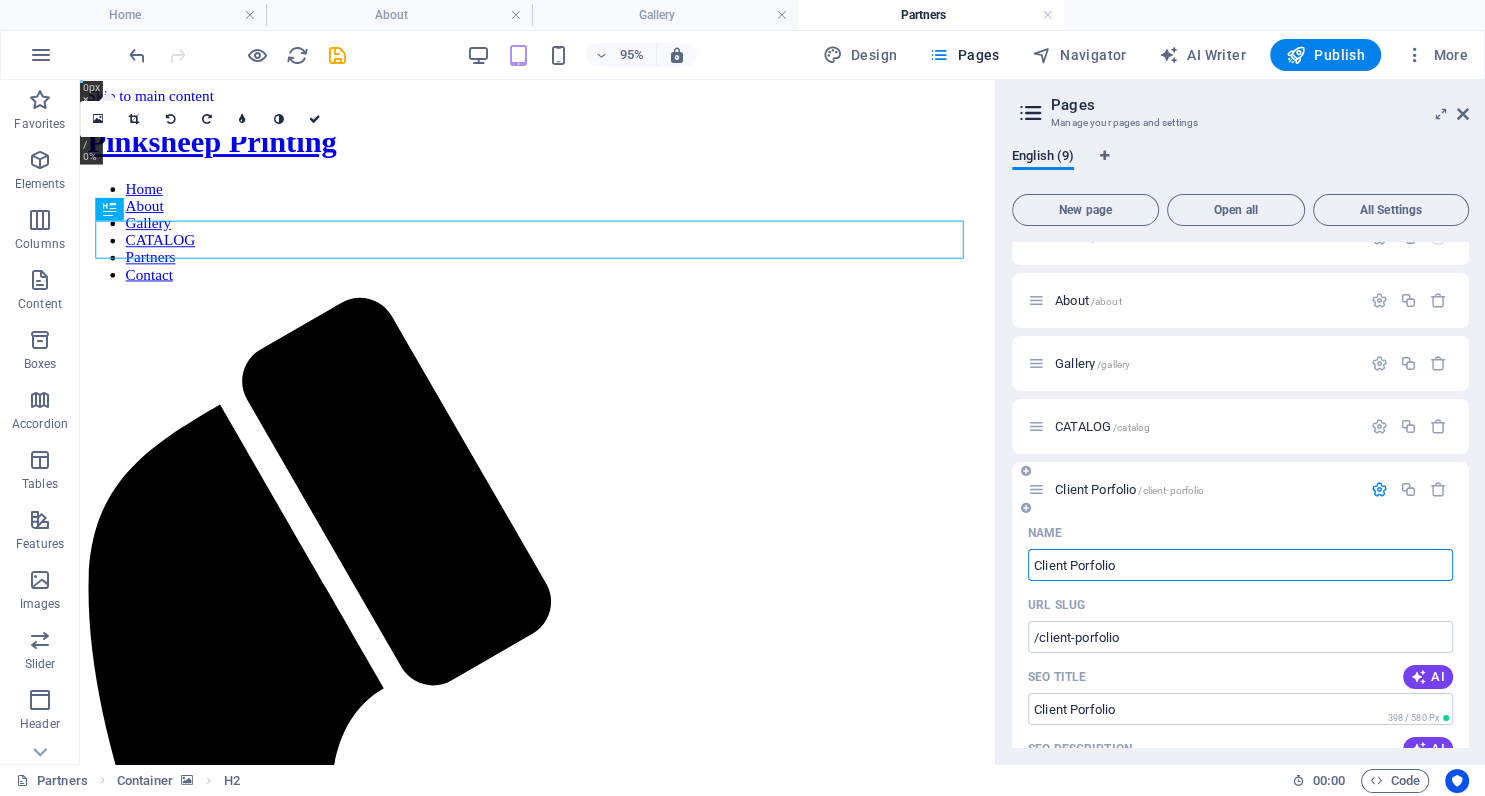 scroll, scrollTop: 0, scrollLeft: 0, axis: both 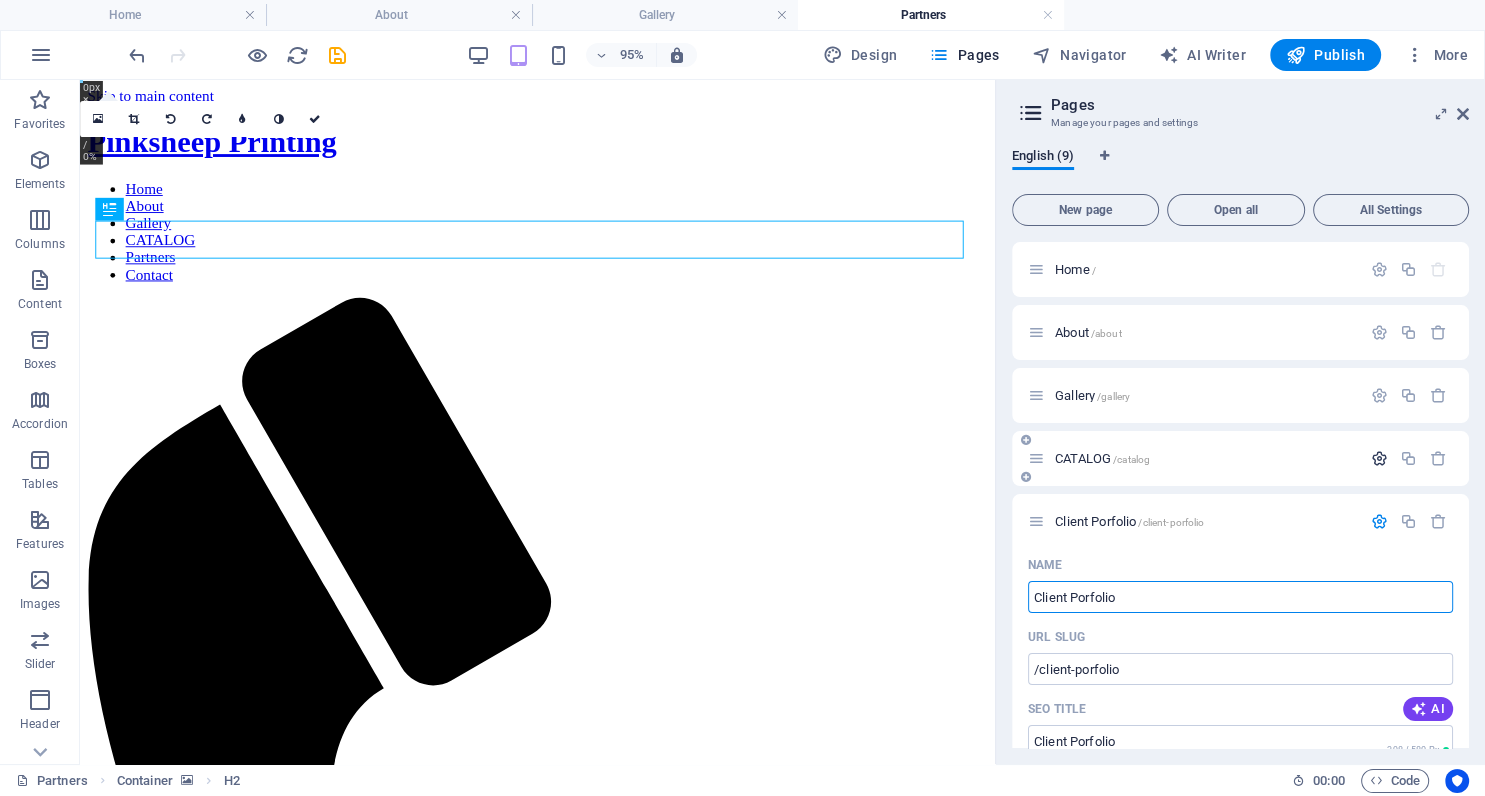 click at bounding box center (1379, 458) 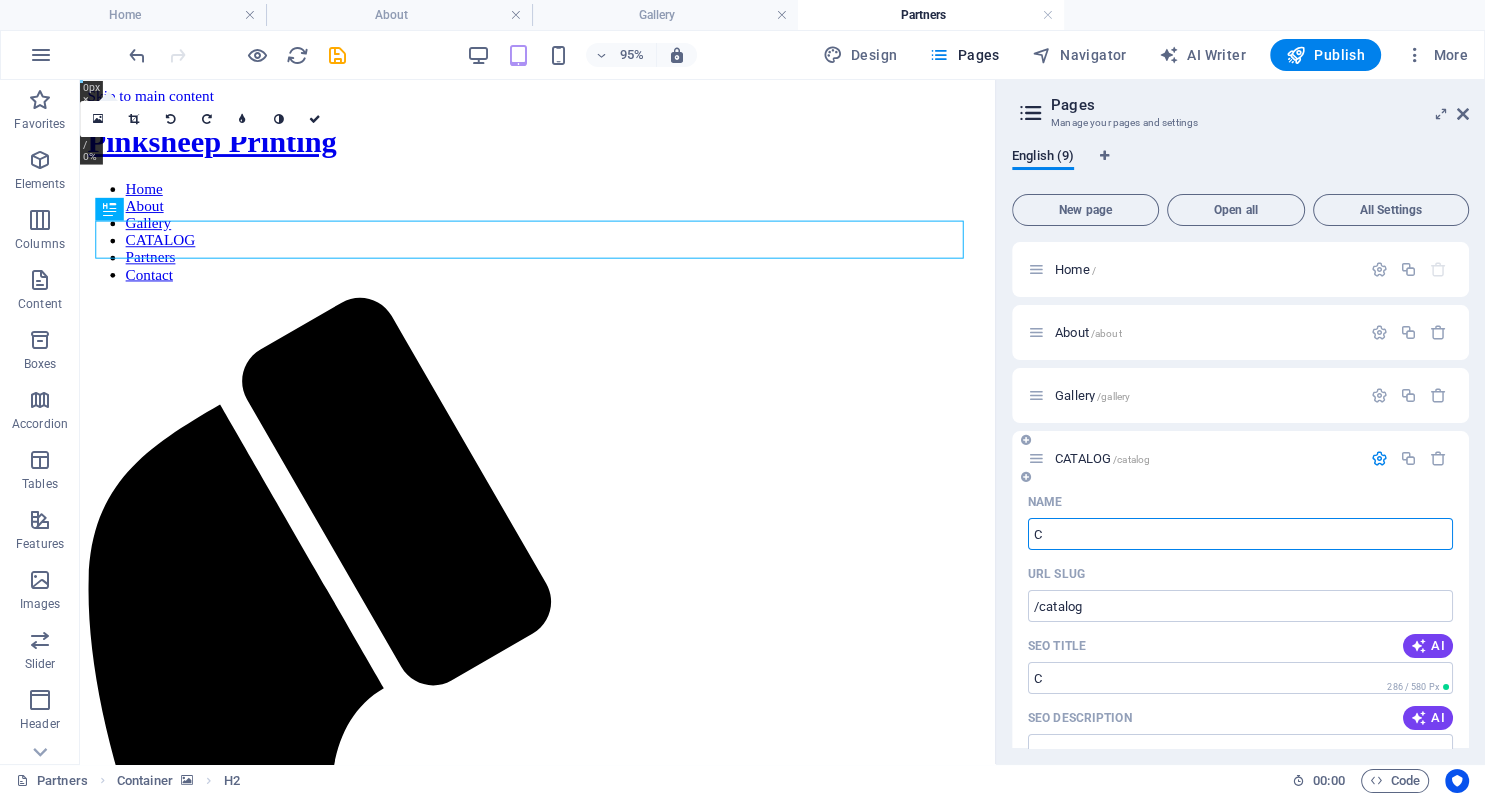 type on "Ca" 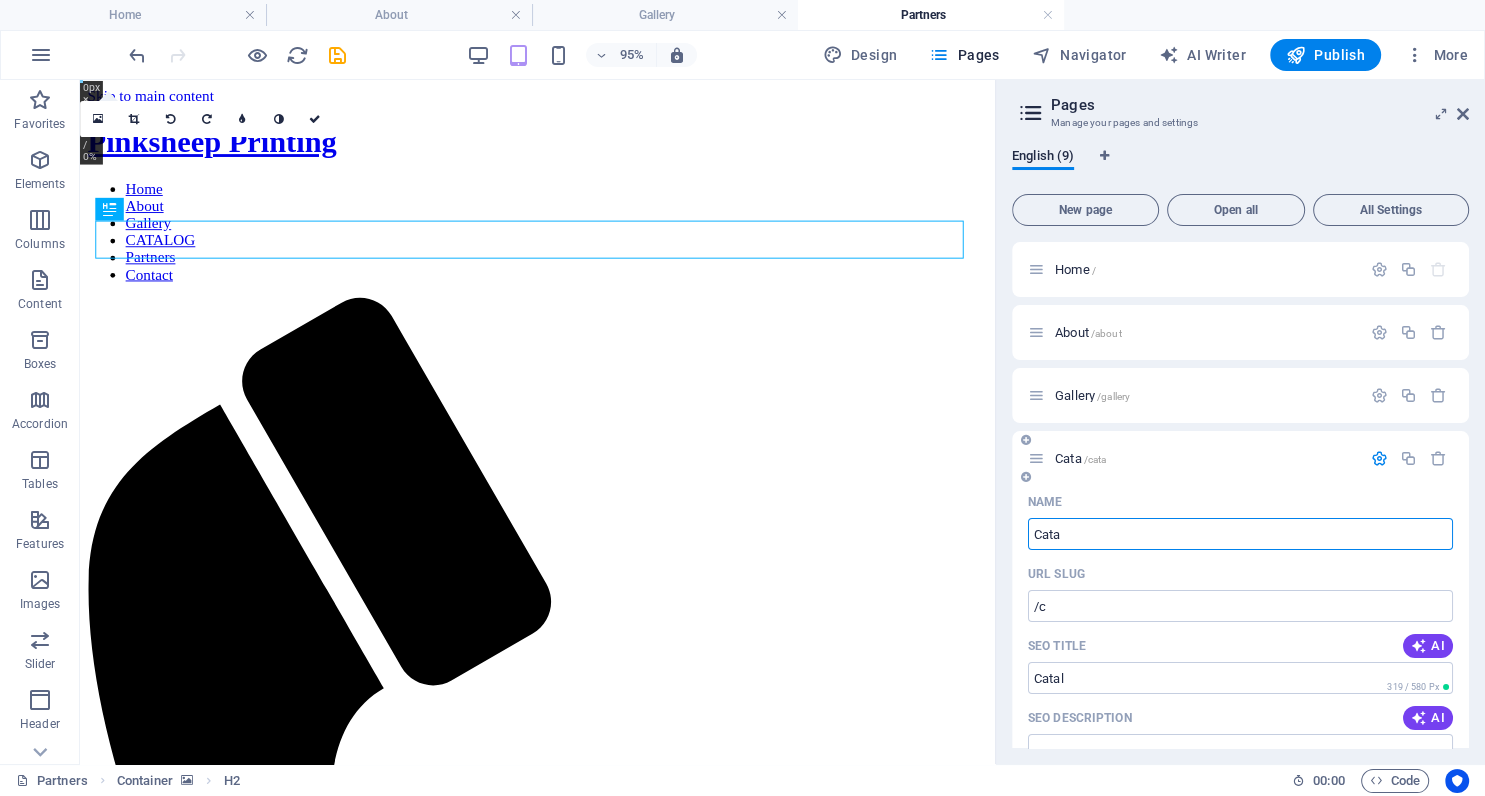 type on "Catal" 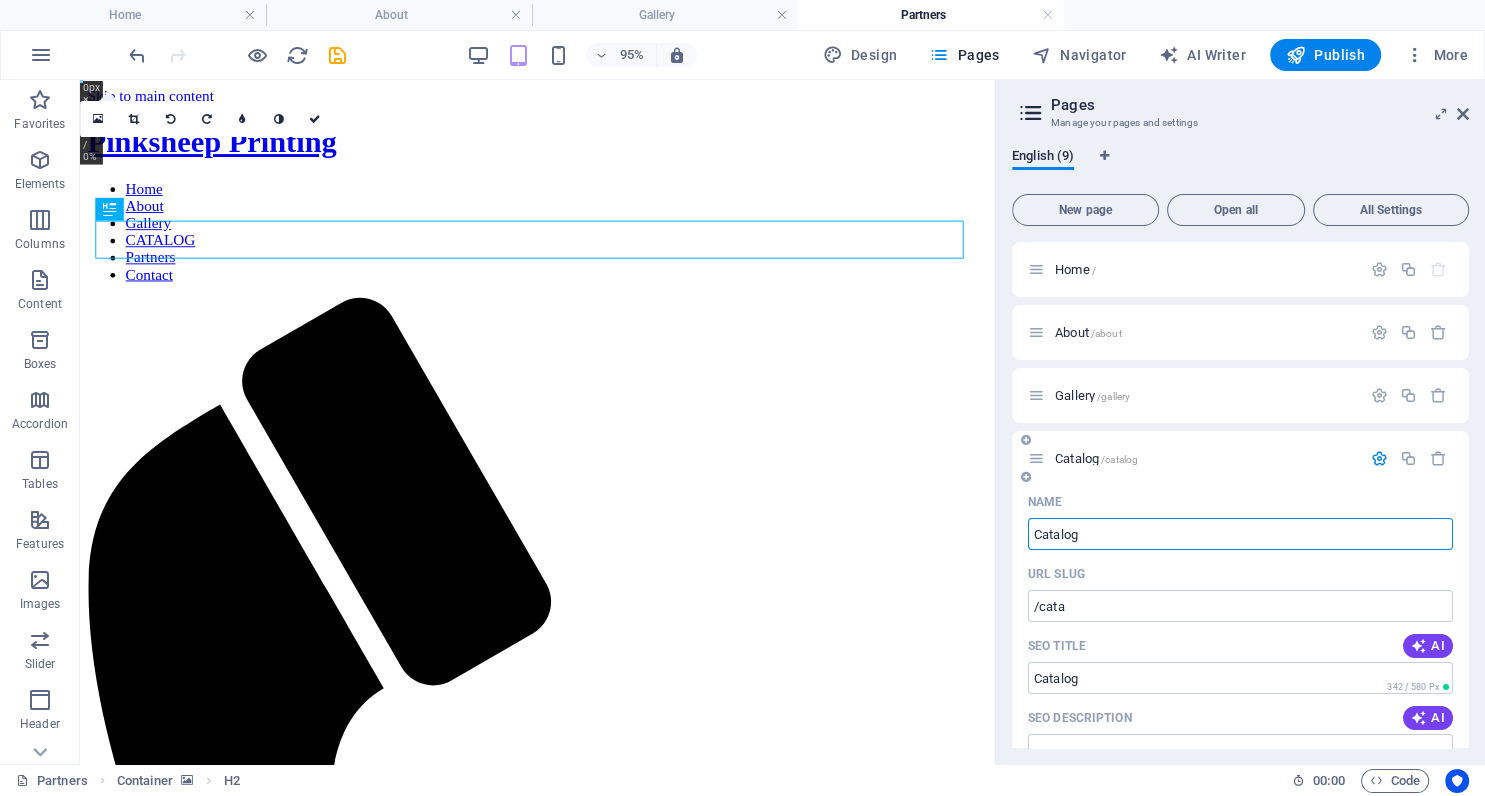 type on "Catalog" 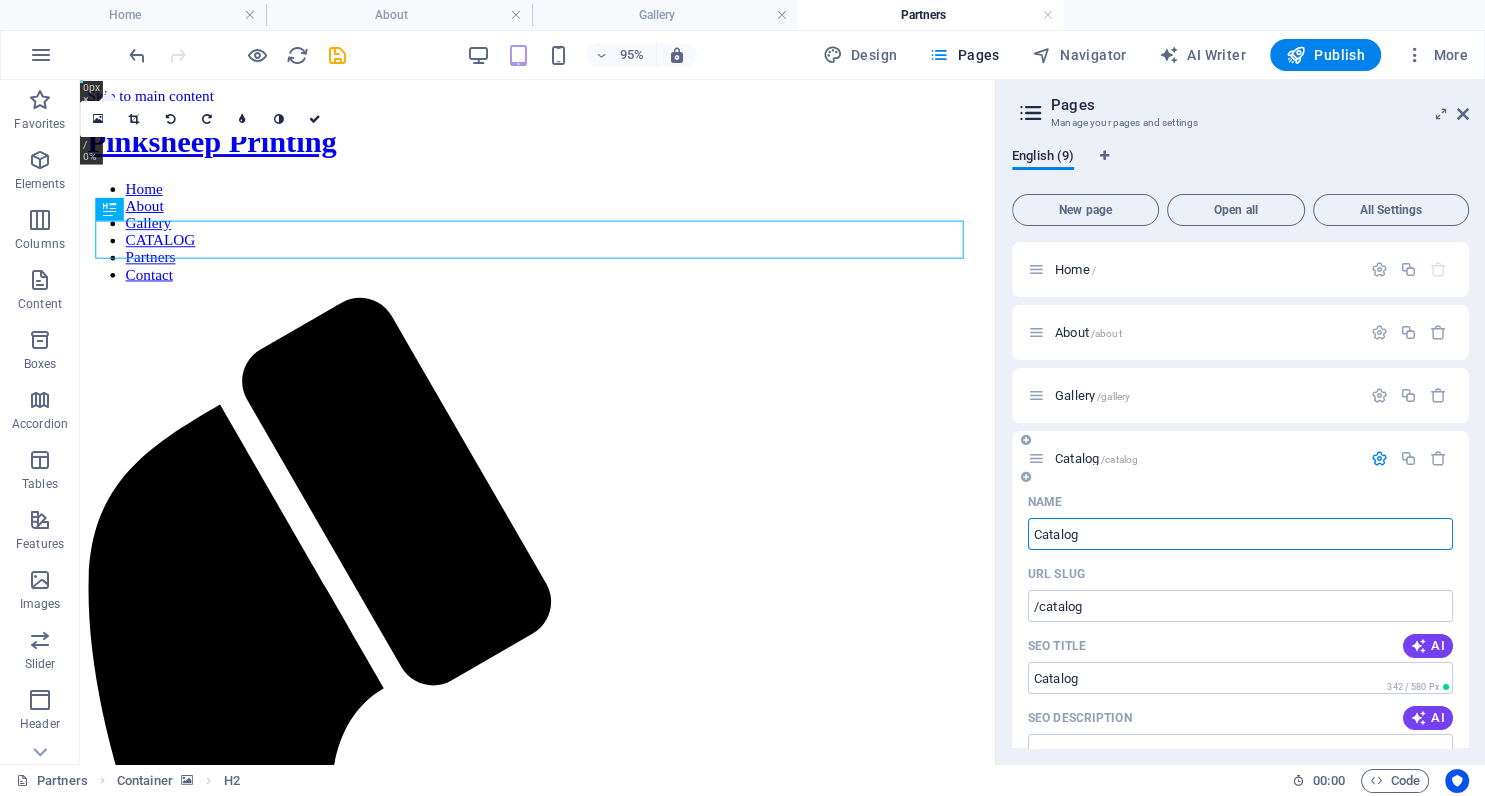 scroll, scrollTop: 0, scrollLeft: 0, axis: both 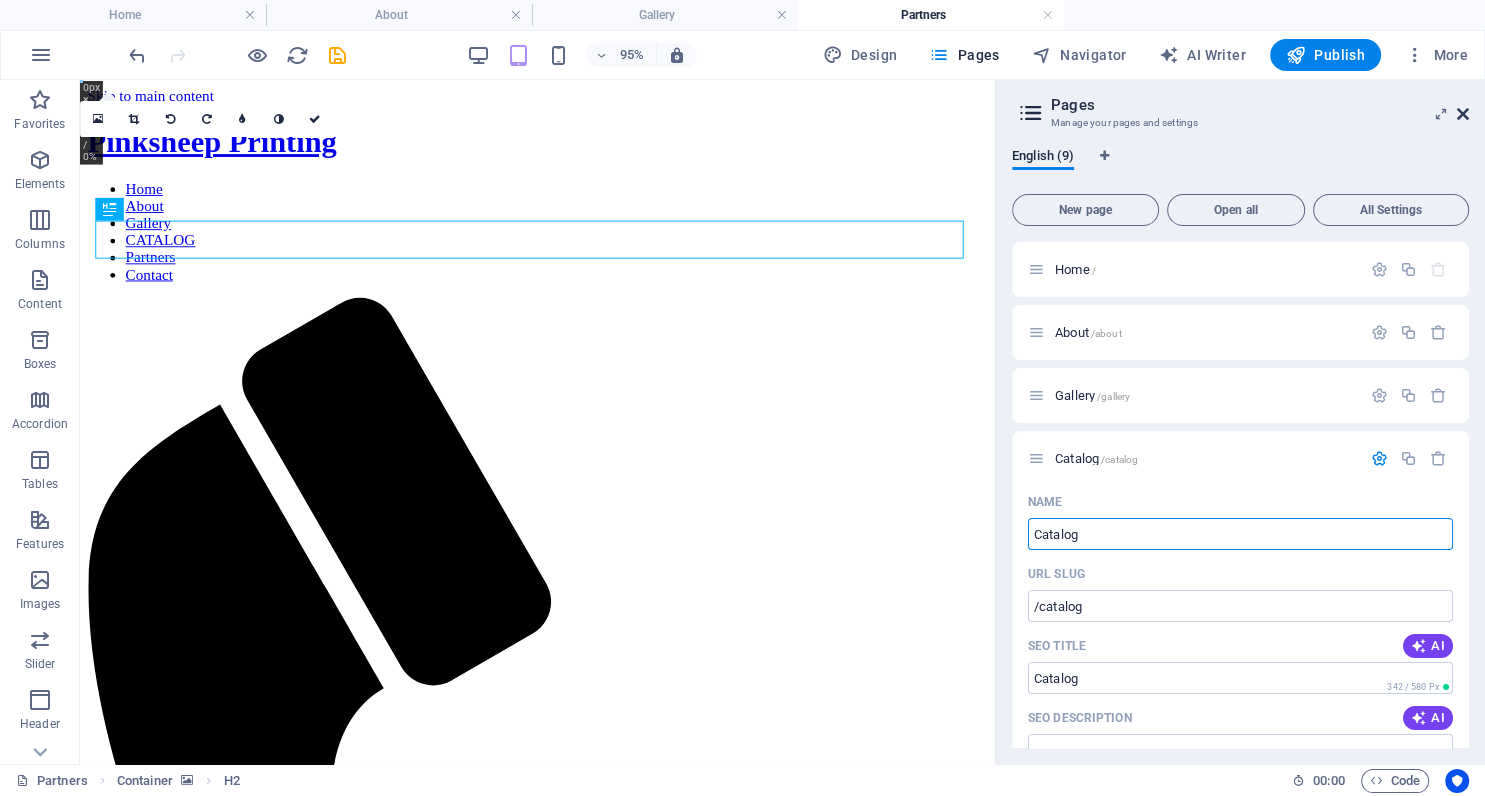 drag, startPoint x: 1464, startPoint y: 115, endPoint x: 1179, endPoint y: 27, distance: 298.2767 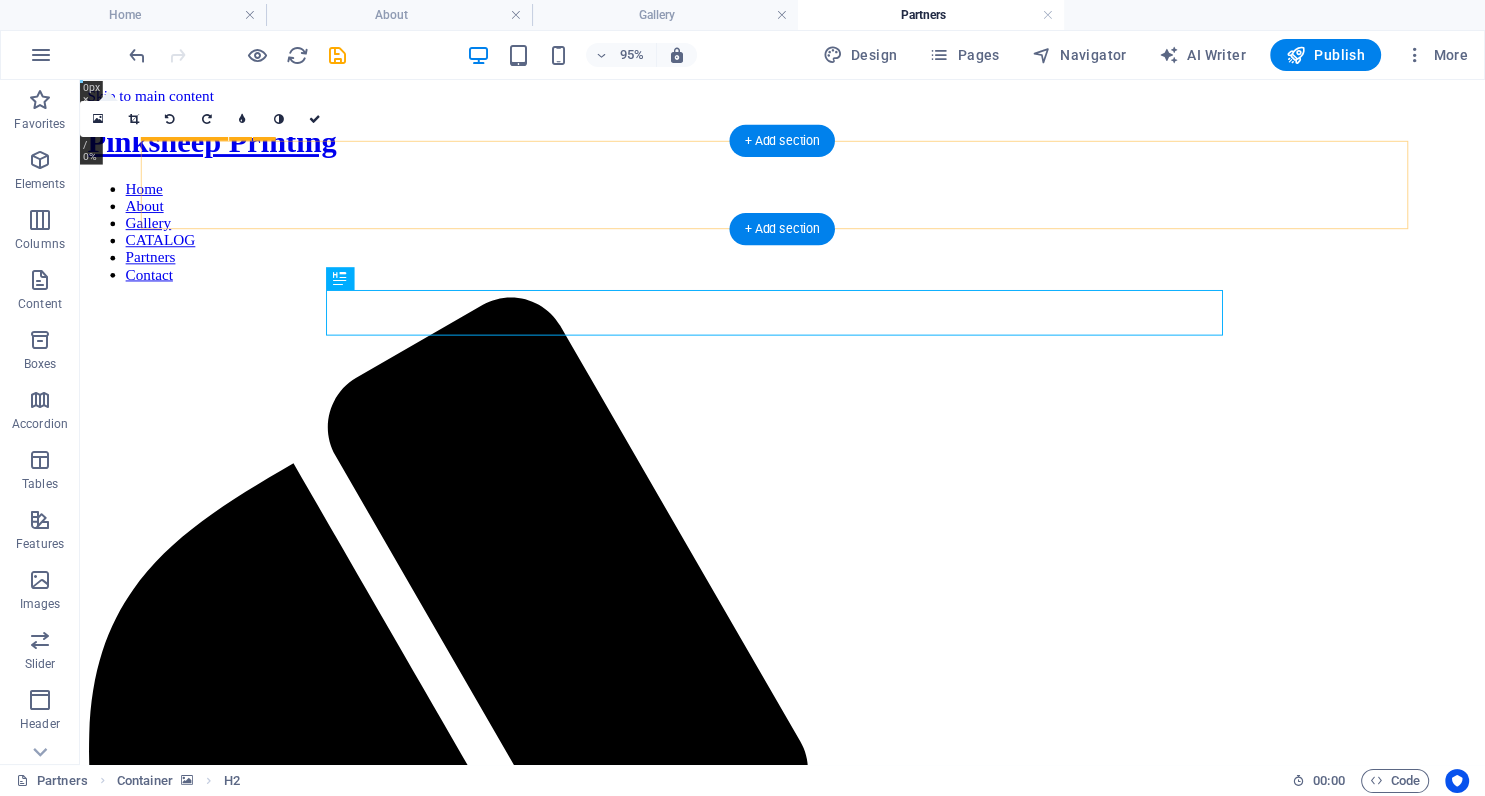 click on "Home About GalleryCatalog Partners Contact" at bounding box center (819, 240) 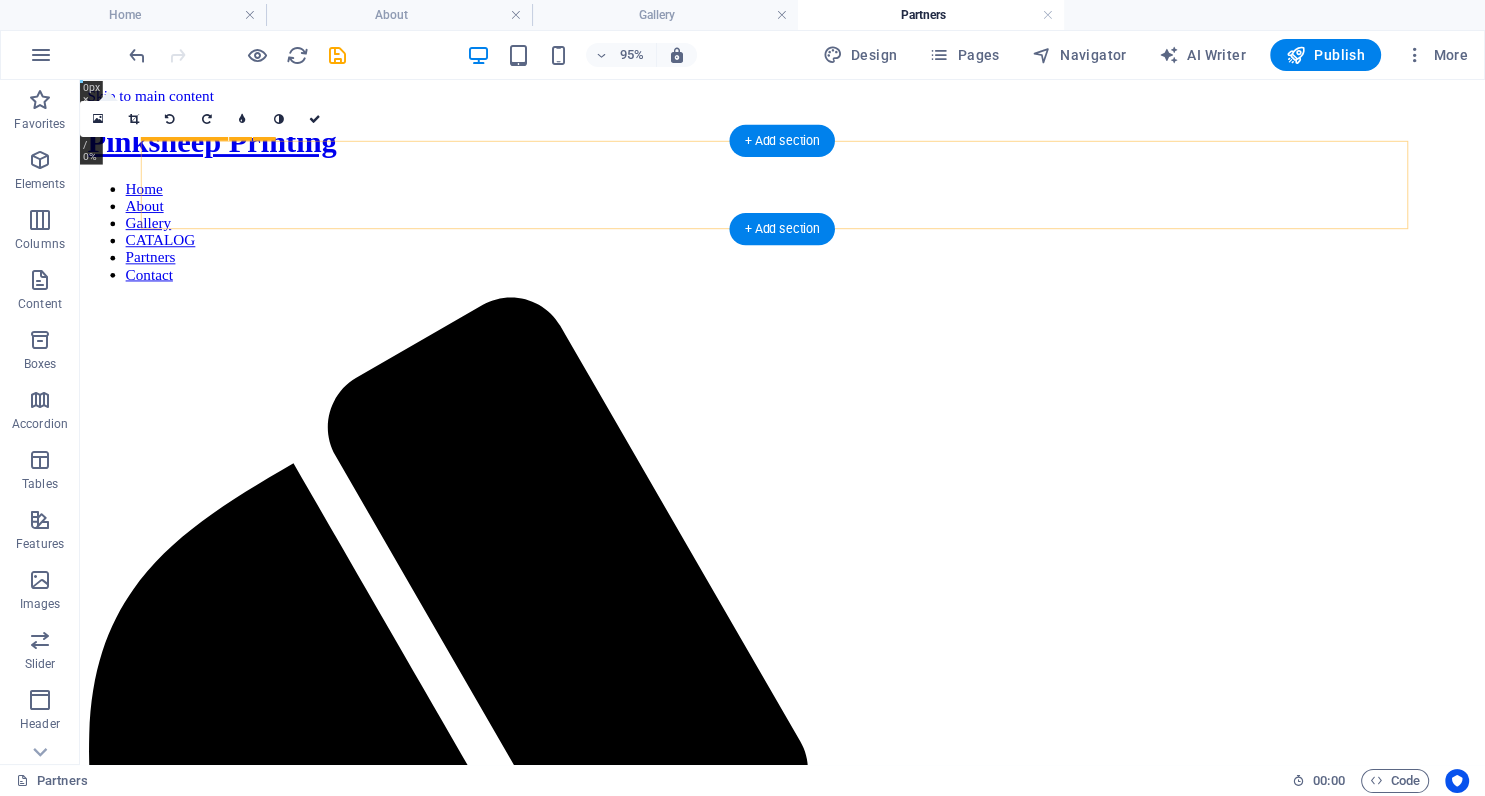 scroll, scrollTop: 0, scrollLeft: 0, axis: both 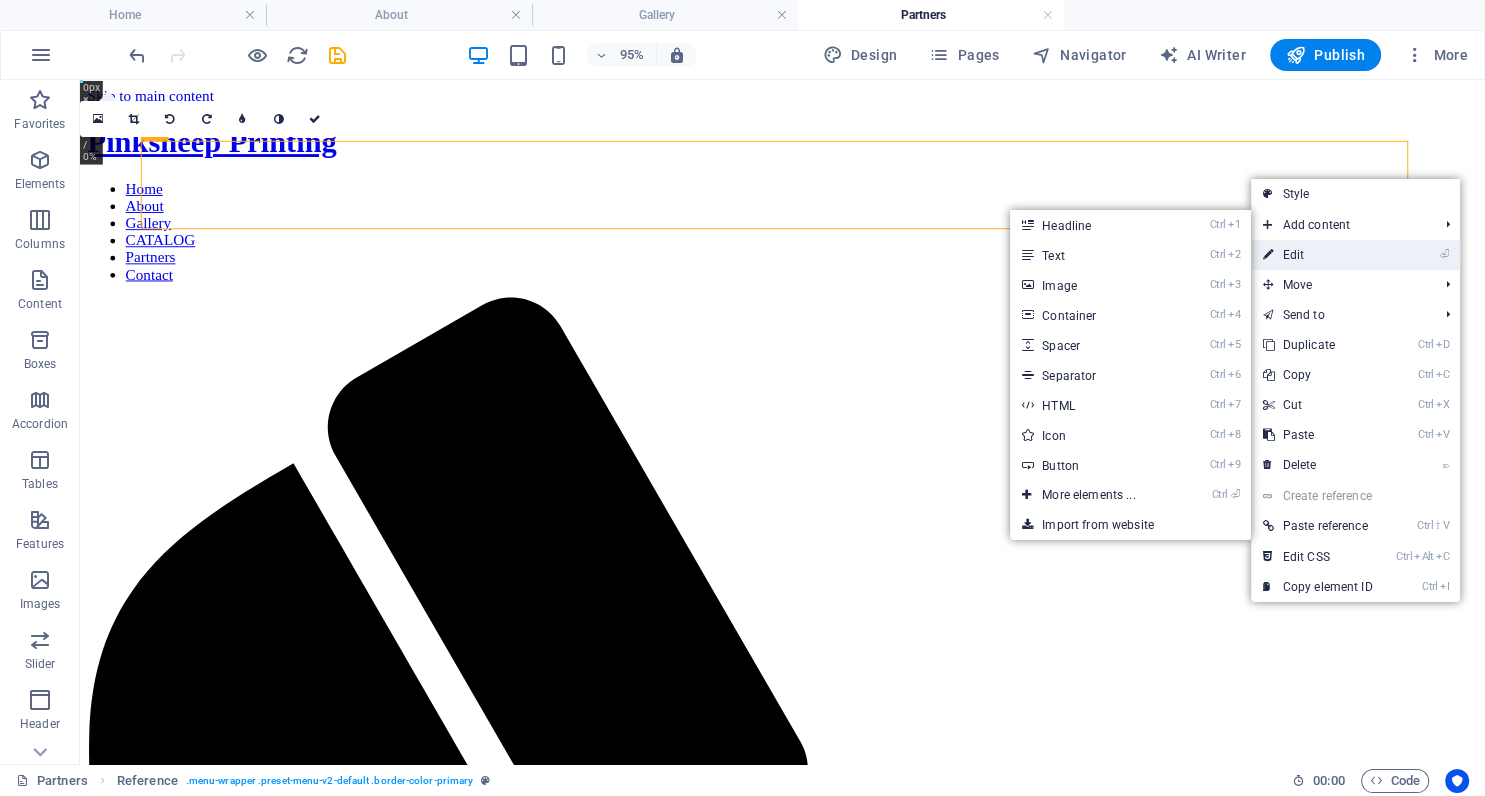 click on "⏎  Edit" at bounding box center [1318, 255] 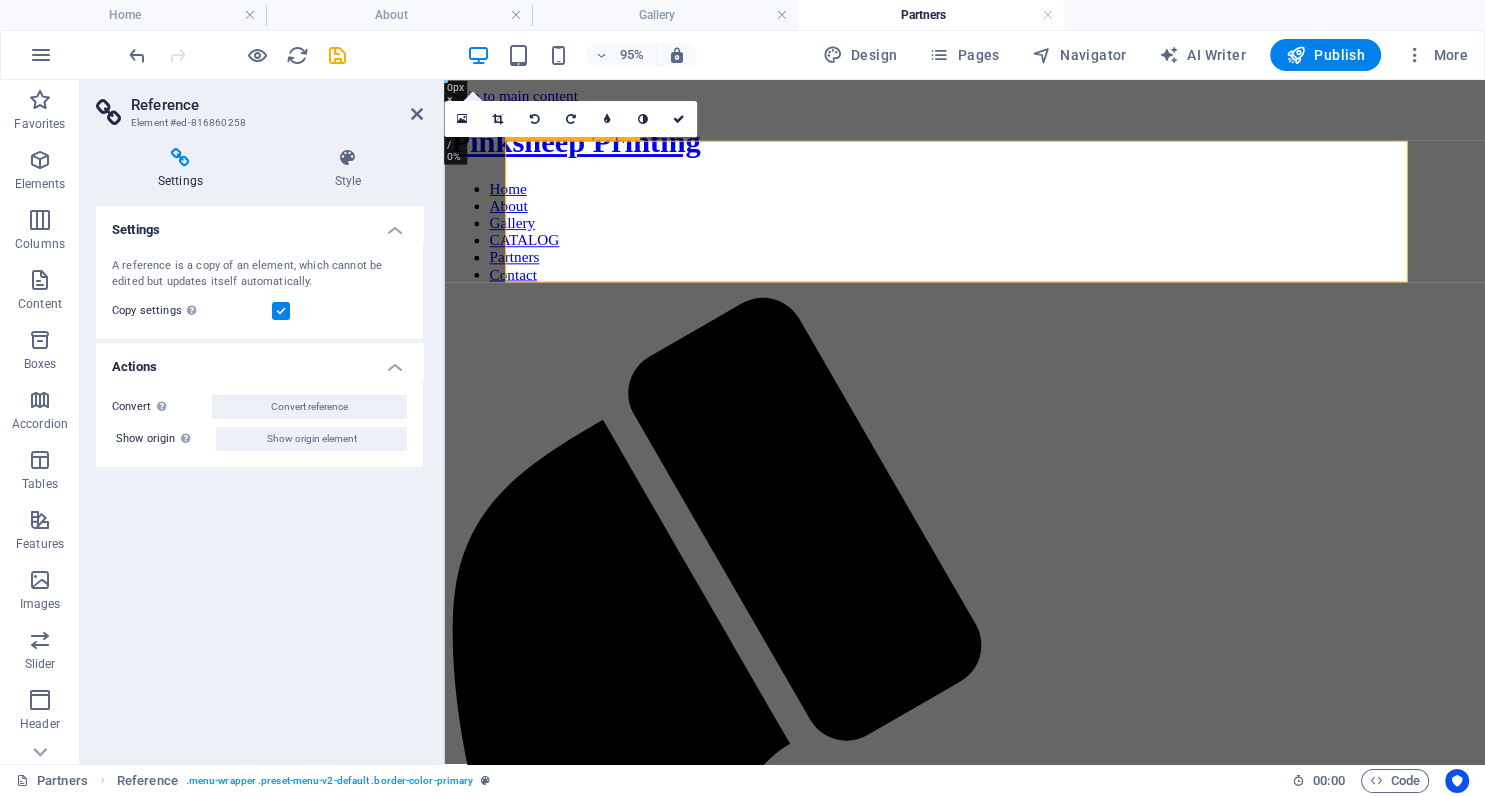 click on "Home About GalleryCatalog Partners Contact" at bounding box center (992, 240) 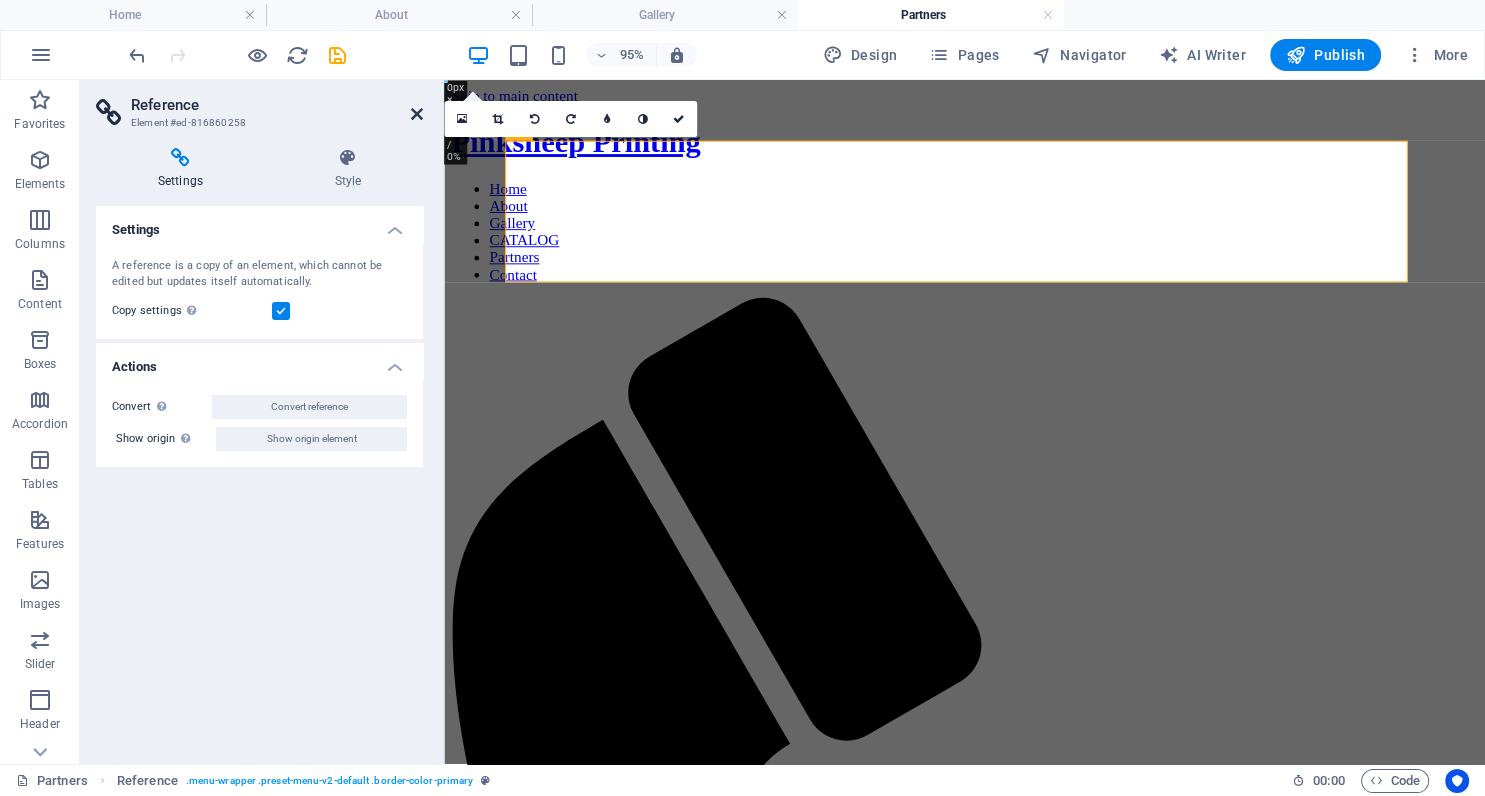 click at bounding box center (417, 114) 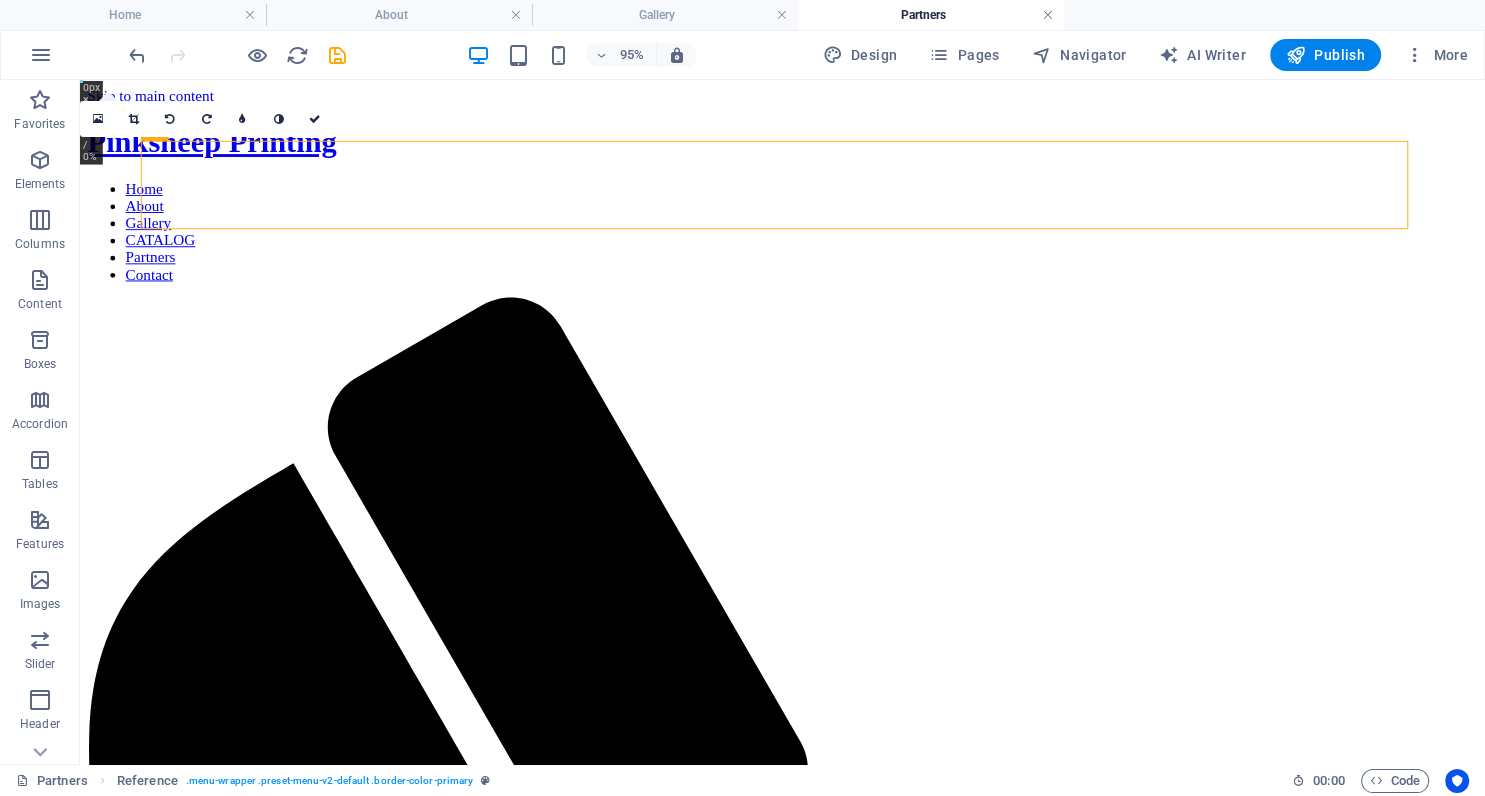 click at bounding box center (1048, 15) 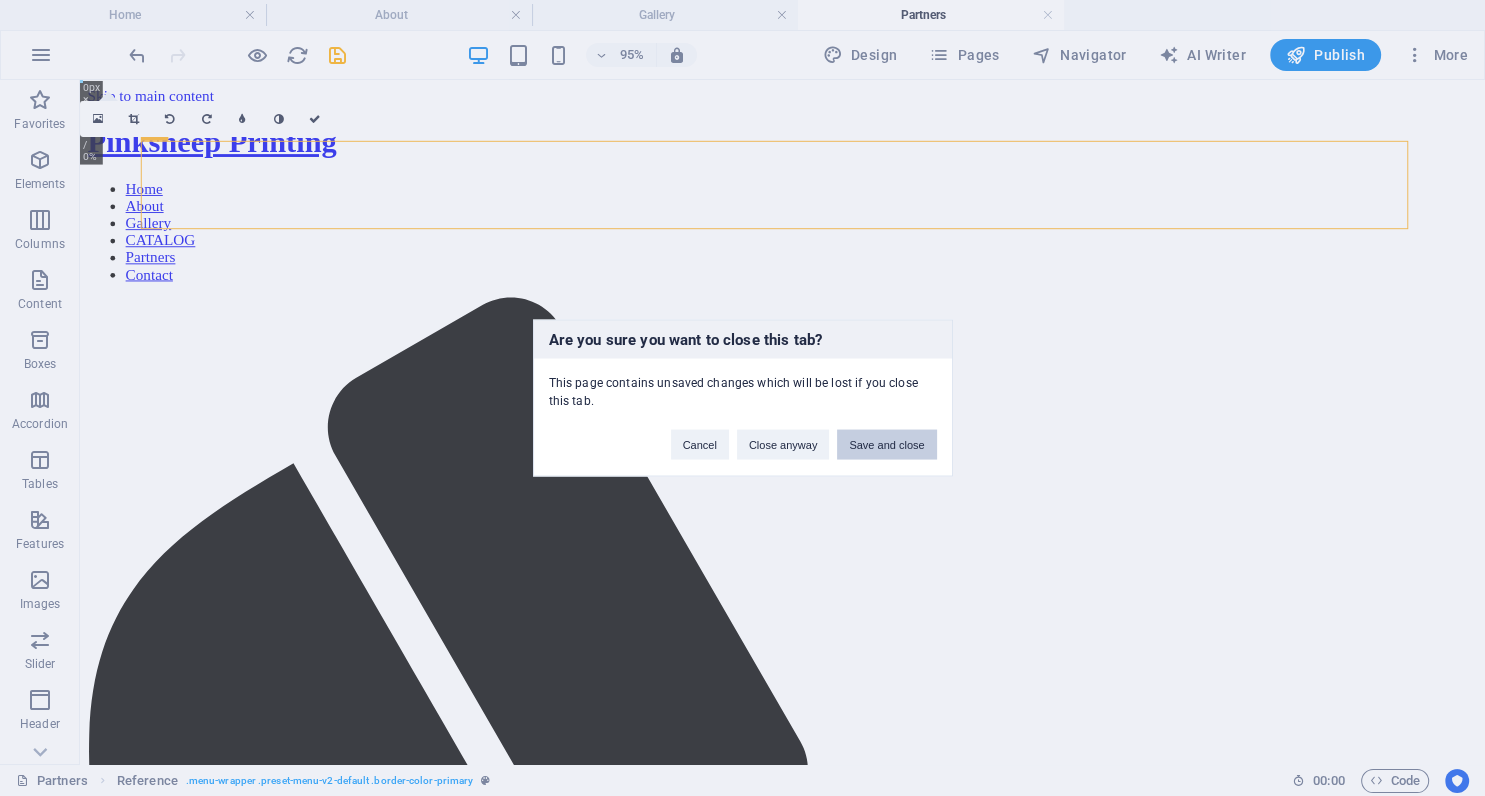 click on "Save and close" at bounding box center (886, 445) 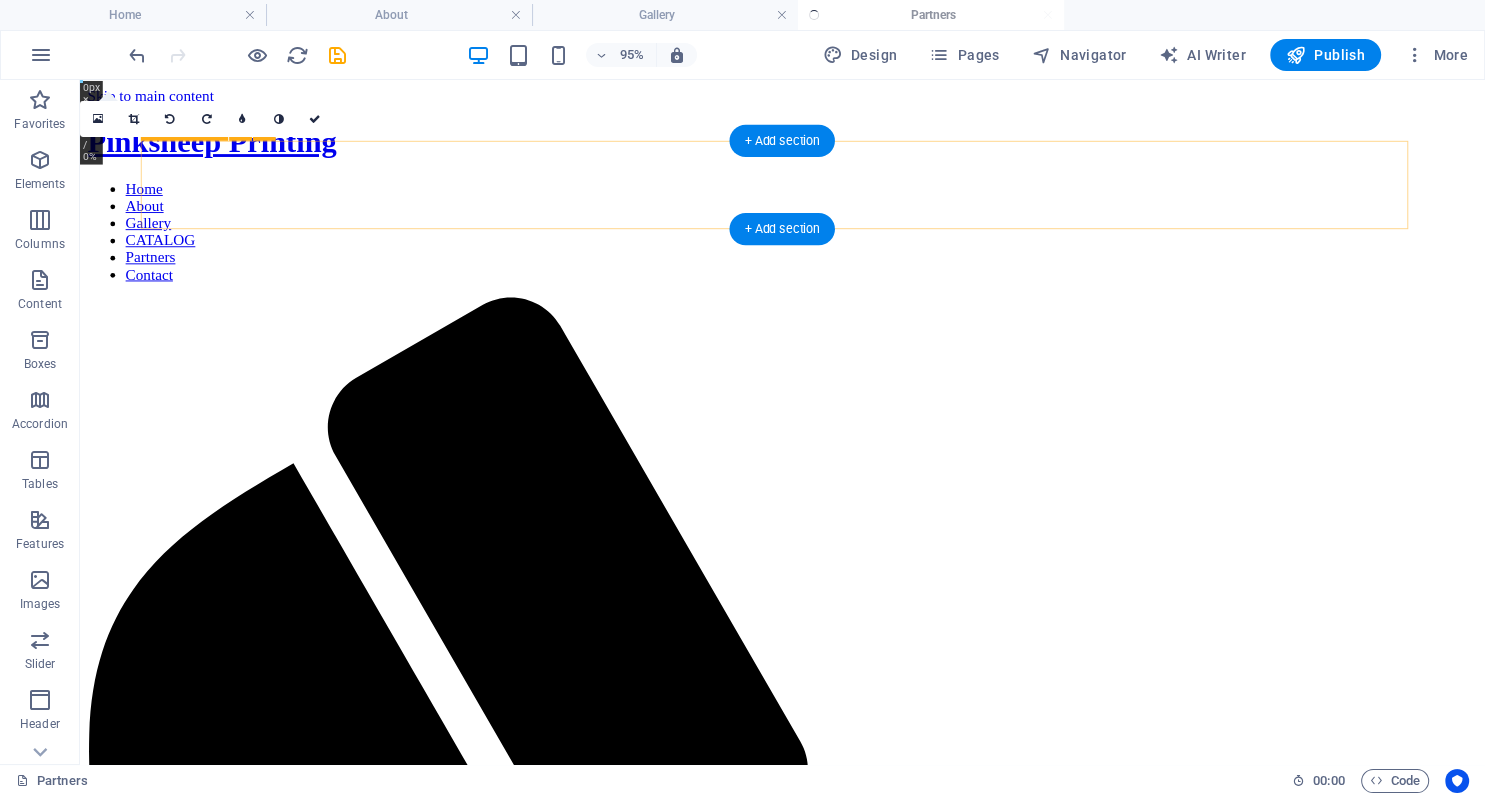 scroll, scrollTop: 0, scrollLeft: 0, axis: both 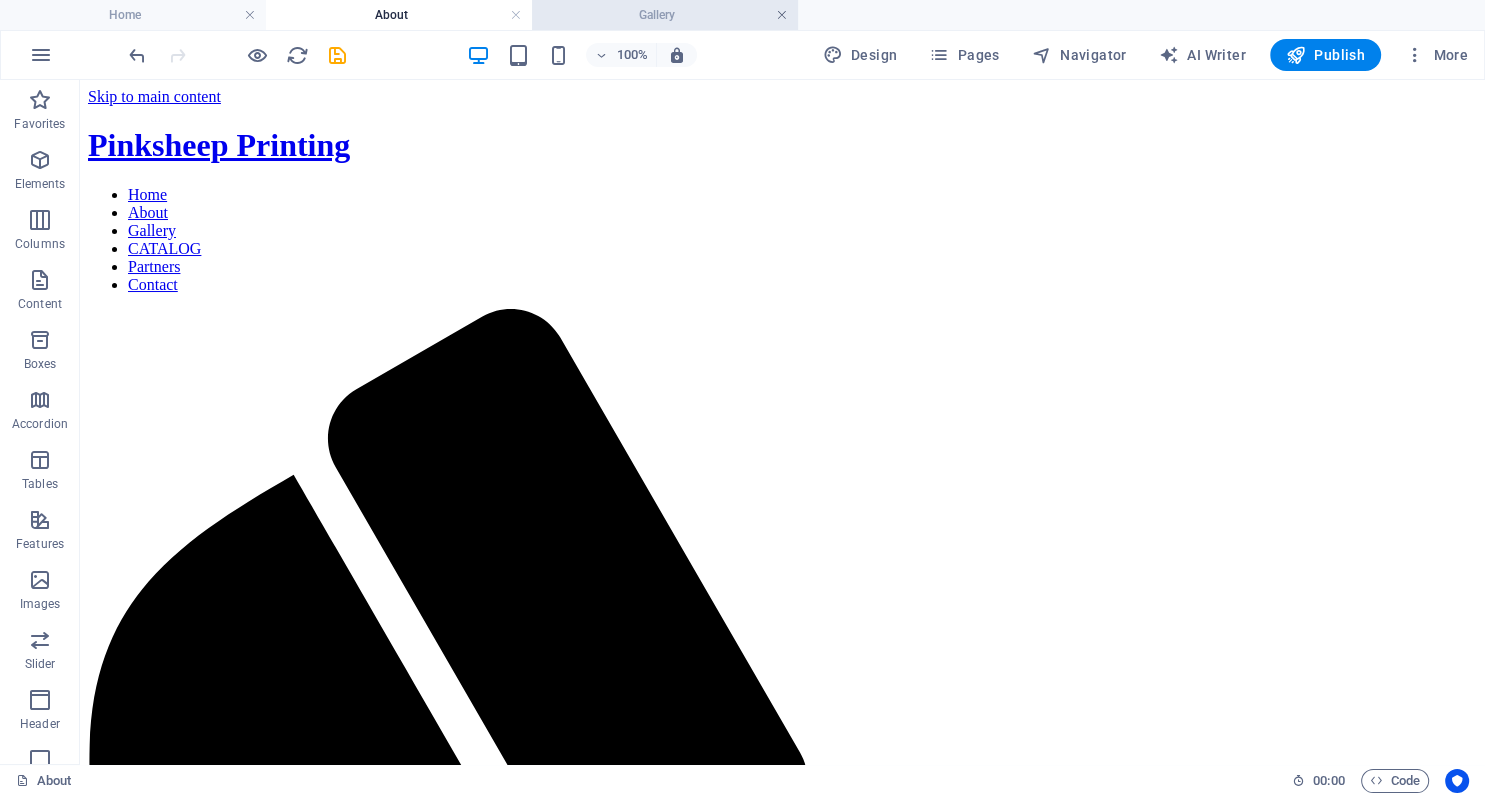 click at bounding box center [782, 15] 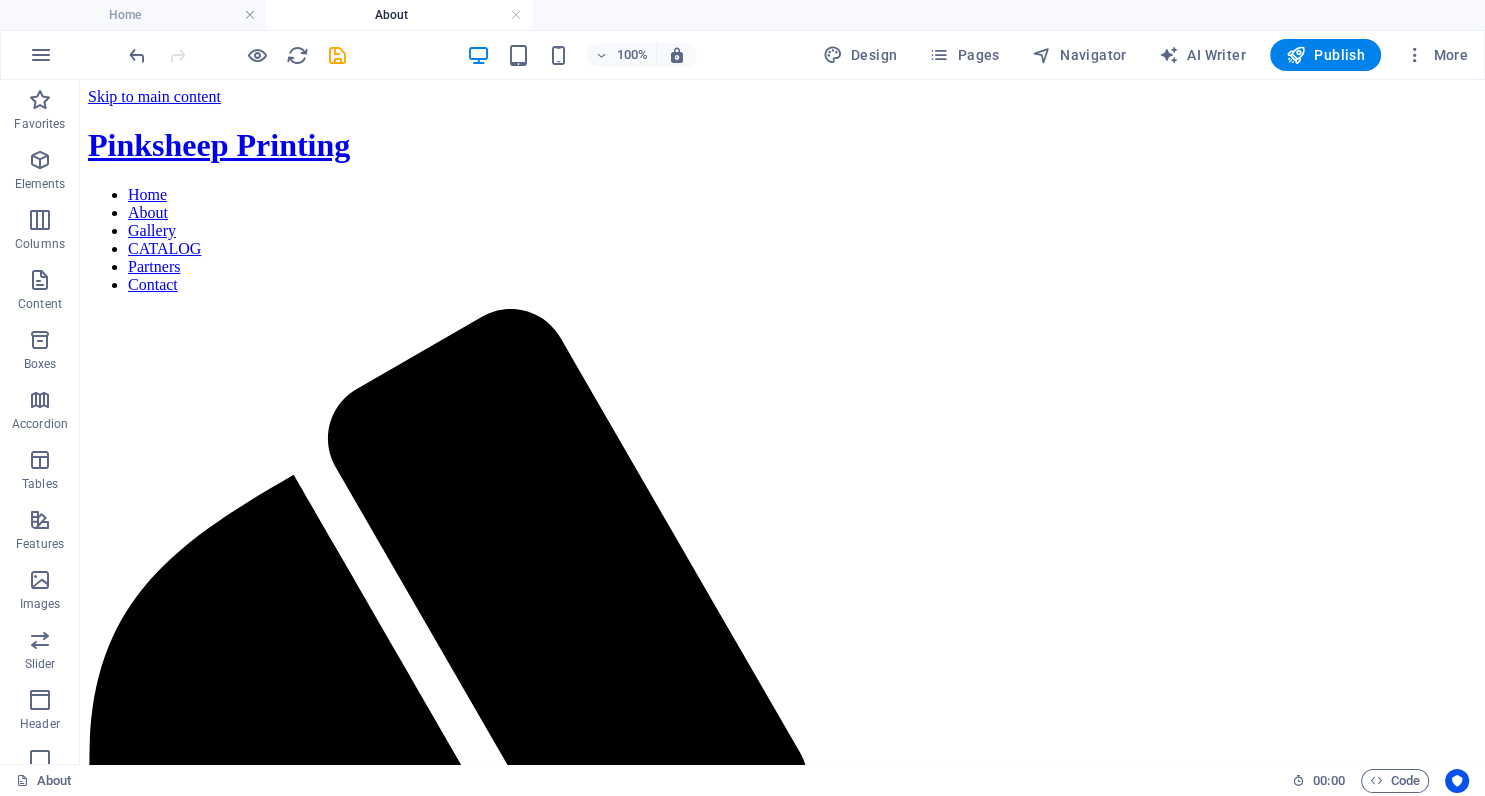 click on "About" at bounding box center [399, 15] 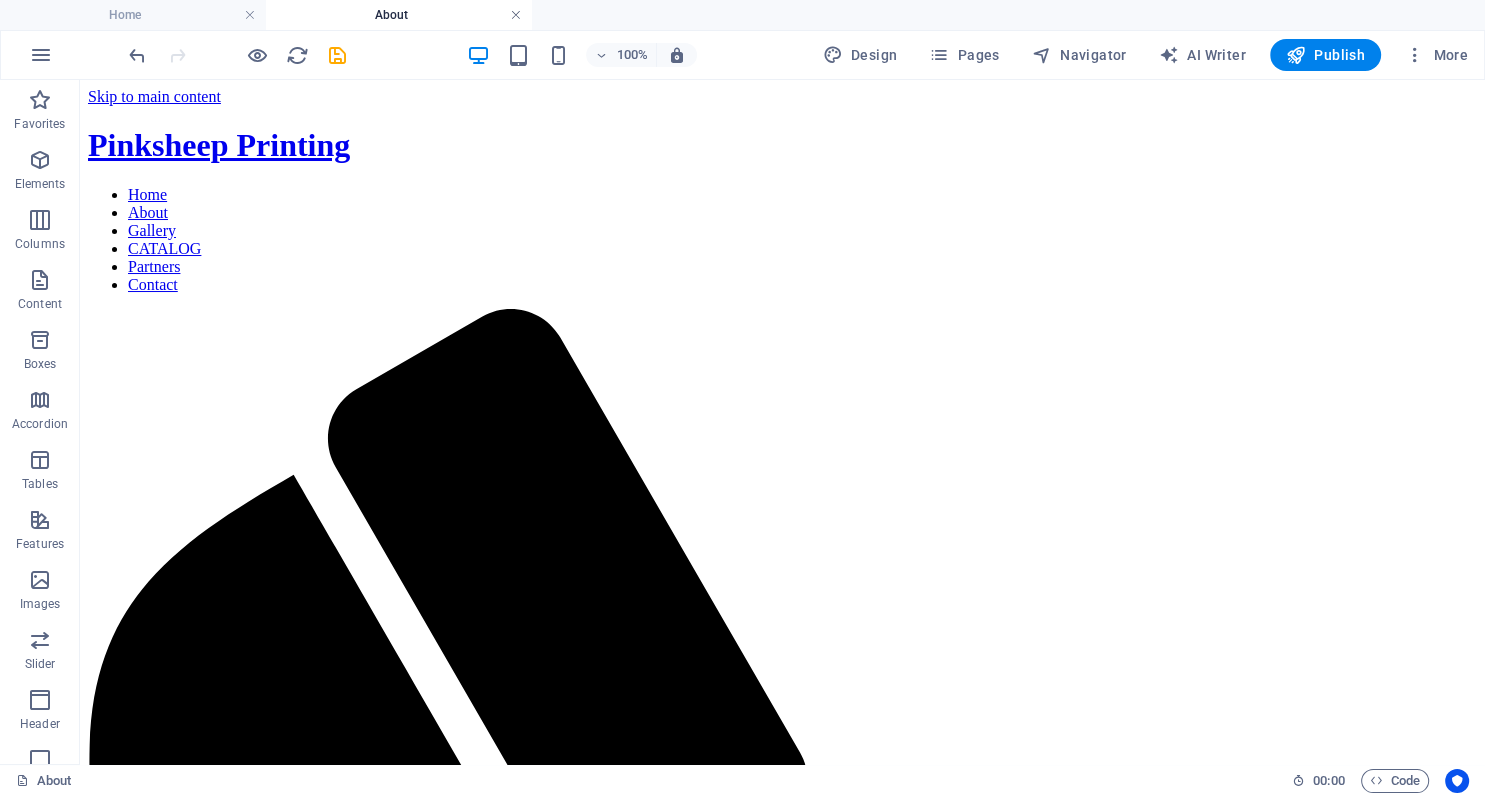 click at bounding box center [516, 15] 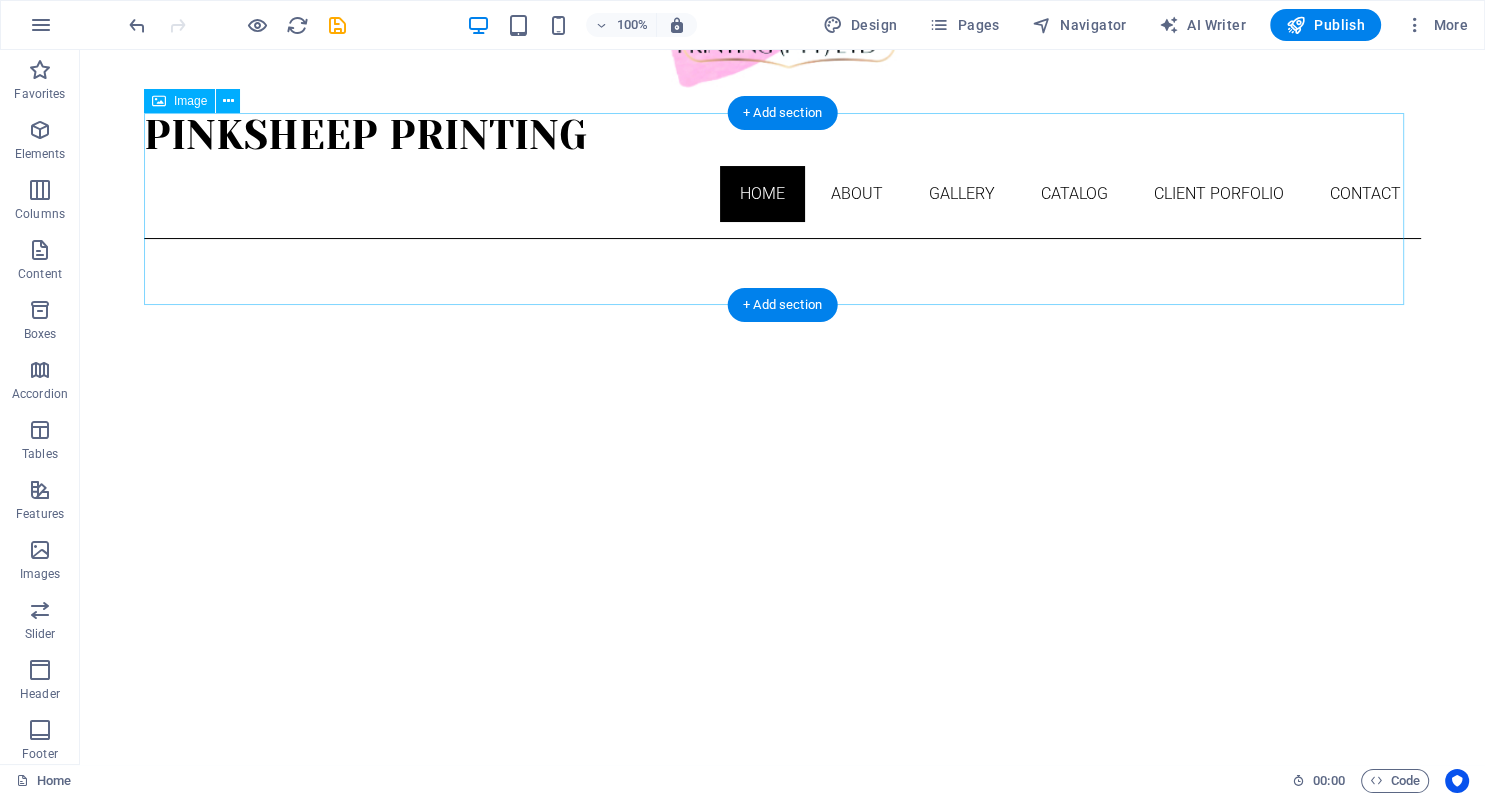 scroll, scrollTop: 0, scrollLeft: 0, axis: both 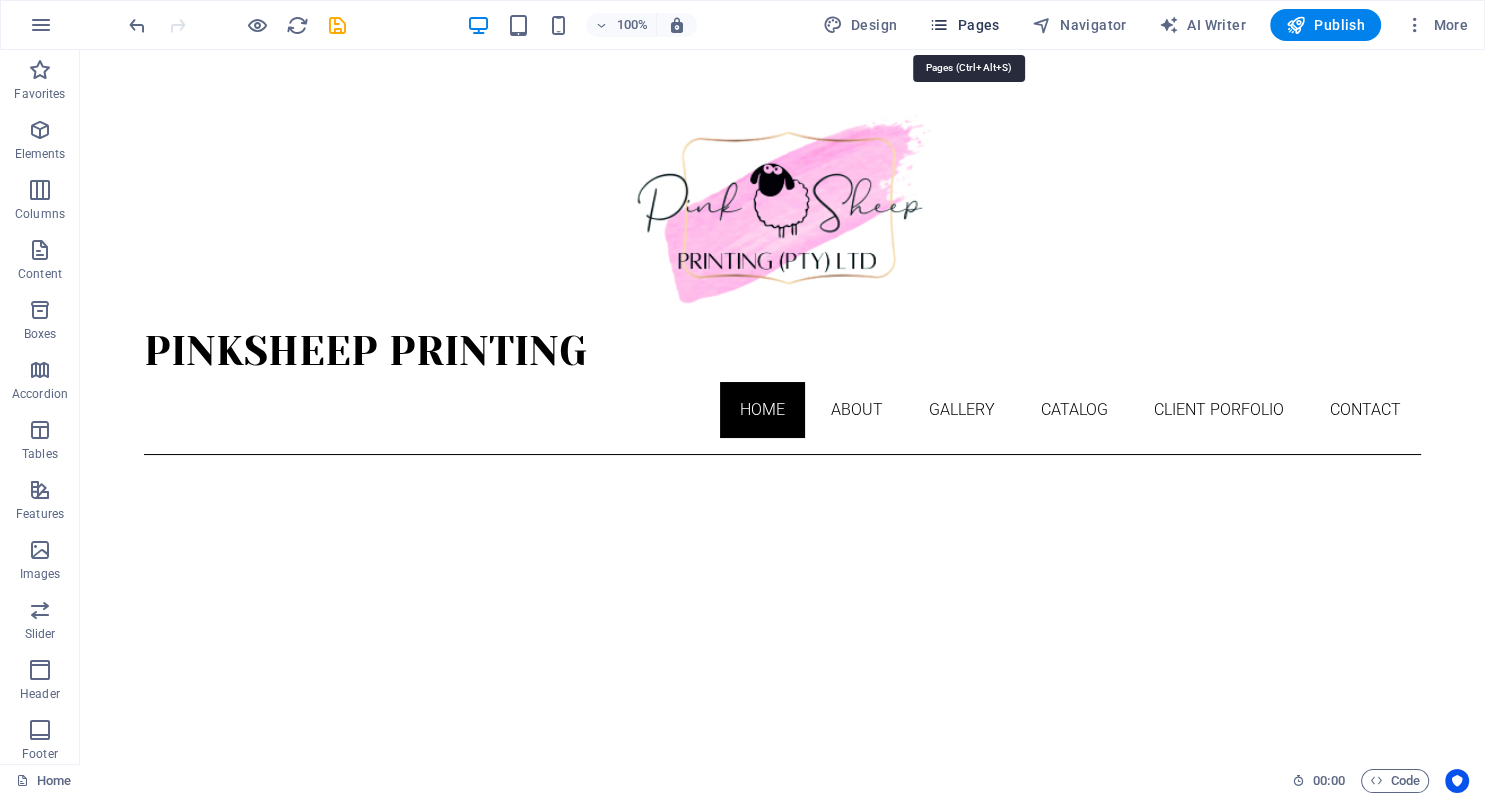 click on "Pages" at bounding box center (964, 25) 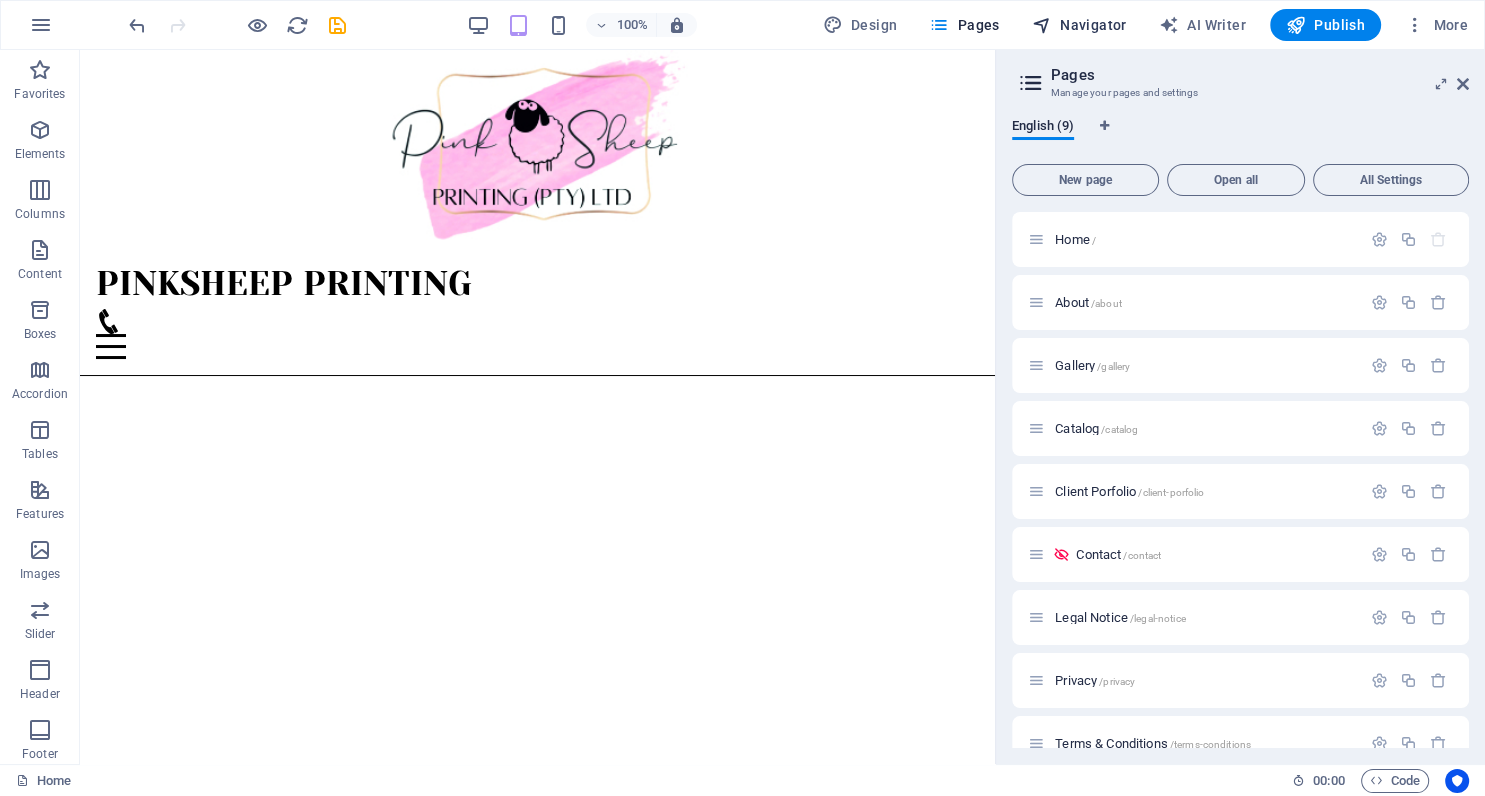 click on "Navigator" at bounding box center (1079, 25) 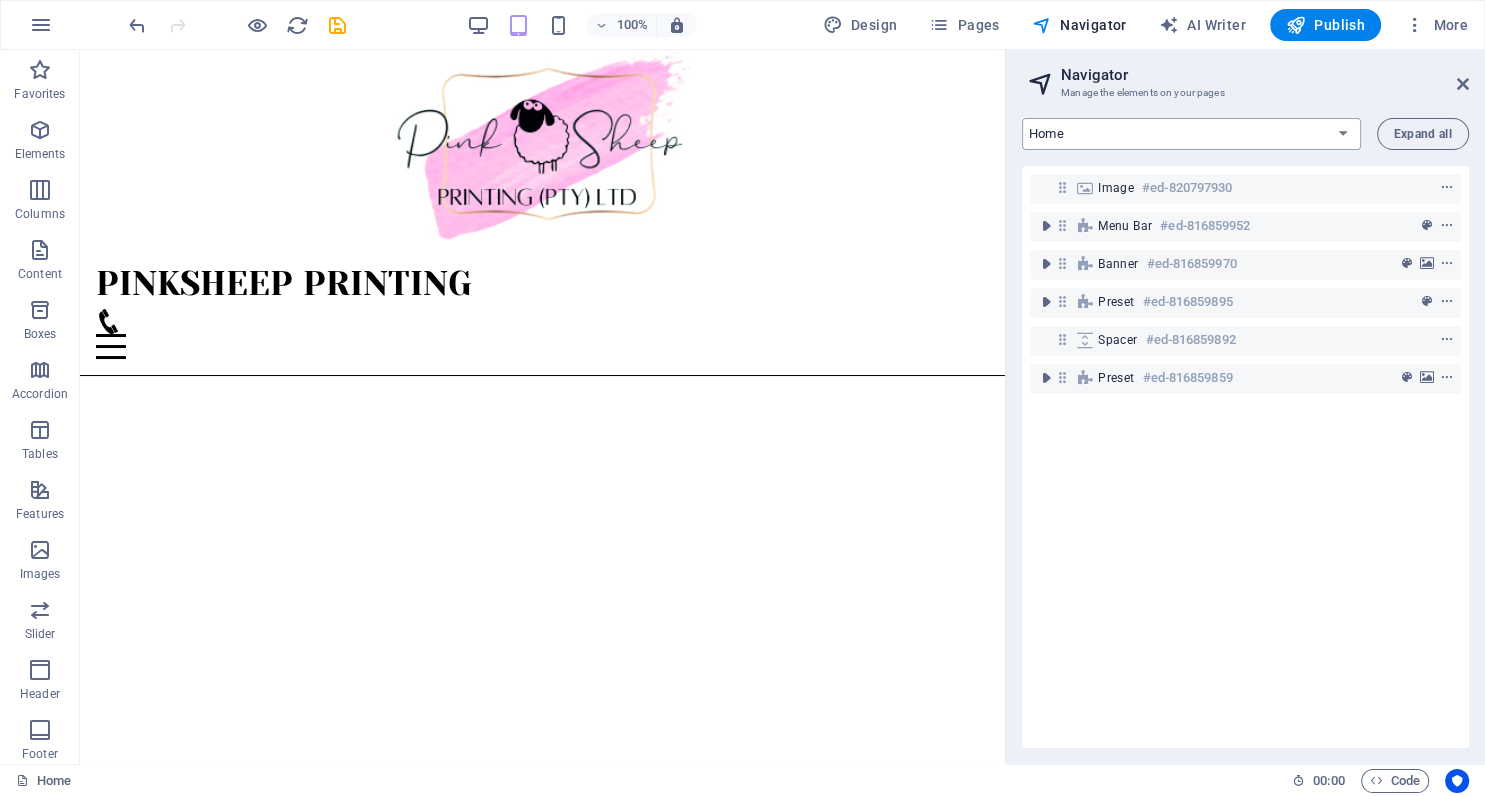 click on "Home  About  Gallery  Catalog  Client Porfolio  Contact  Legal Notice  Privacy  Terms & Conditions" at bounding box center (1191, 134) 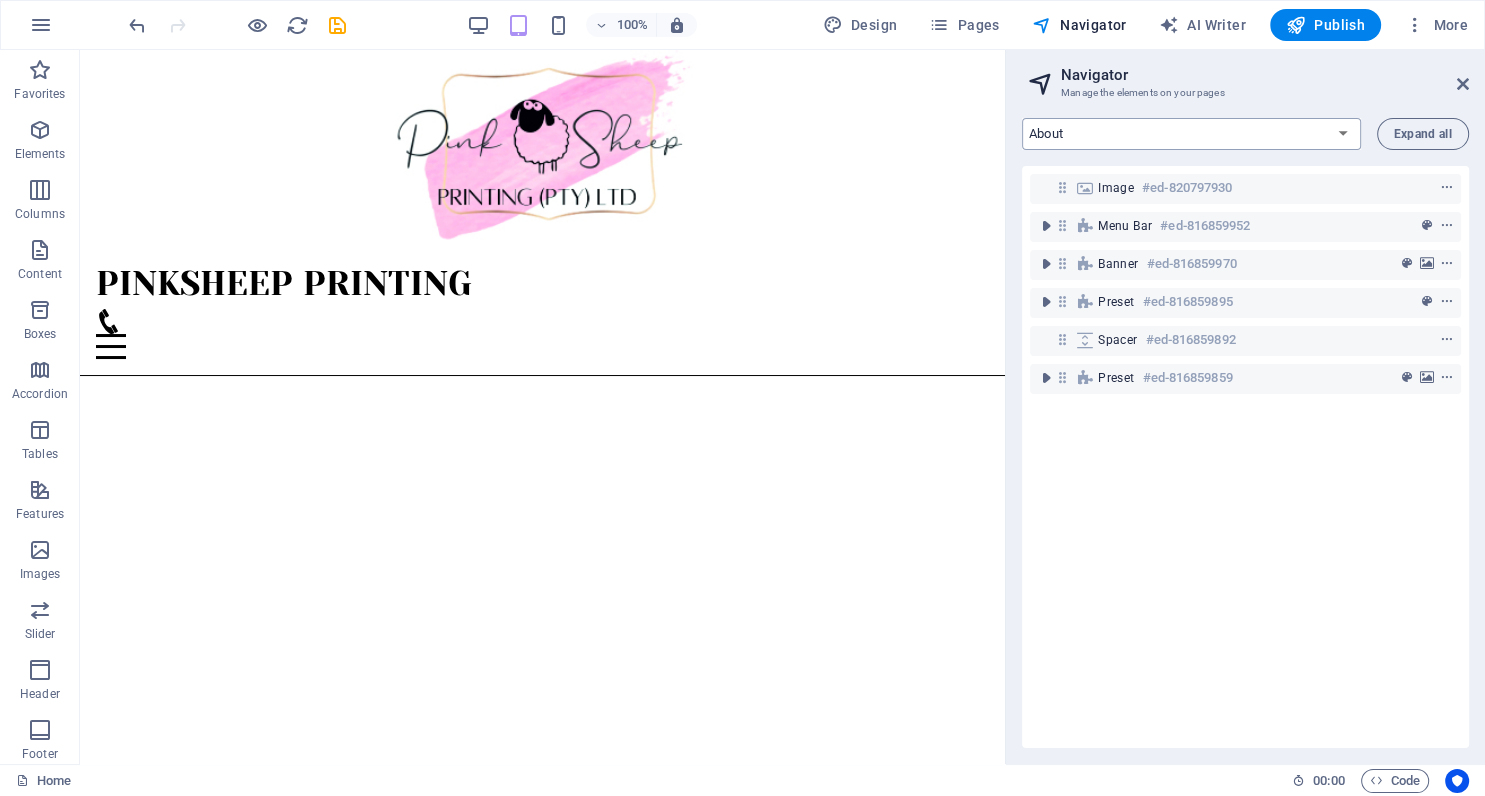 click on "About" at bounding box center [0, 0] 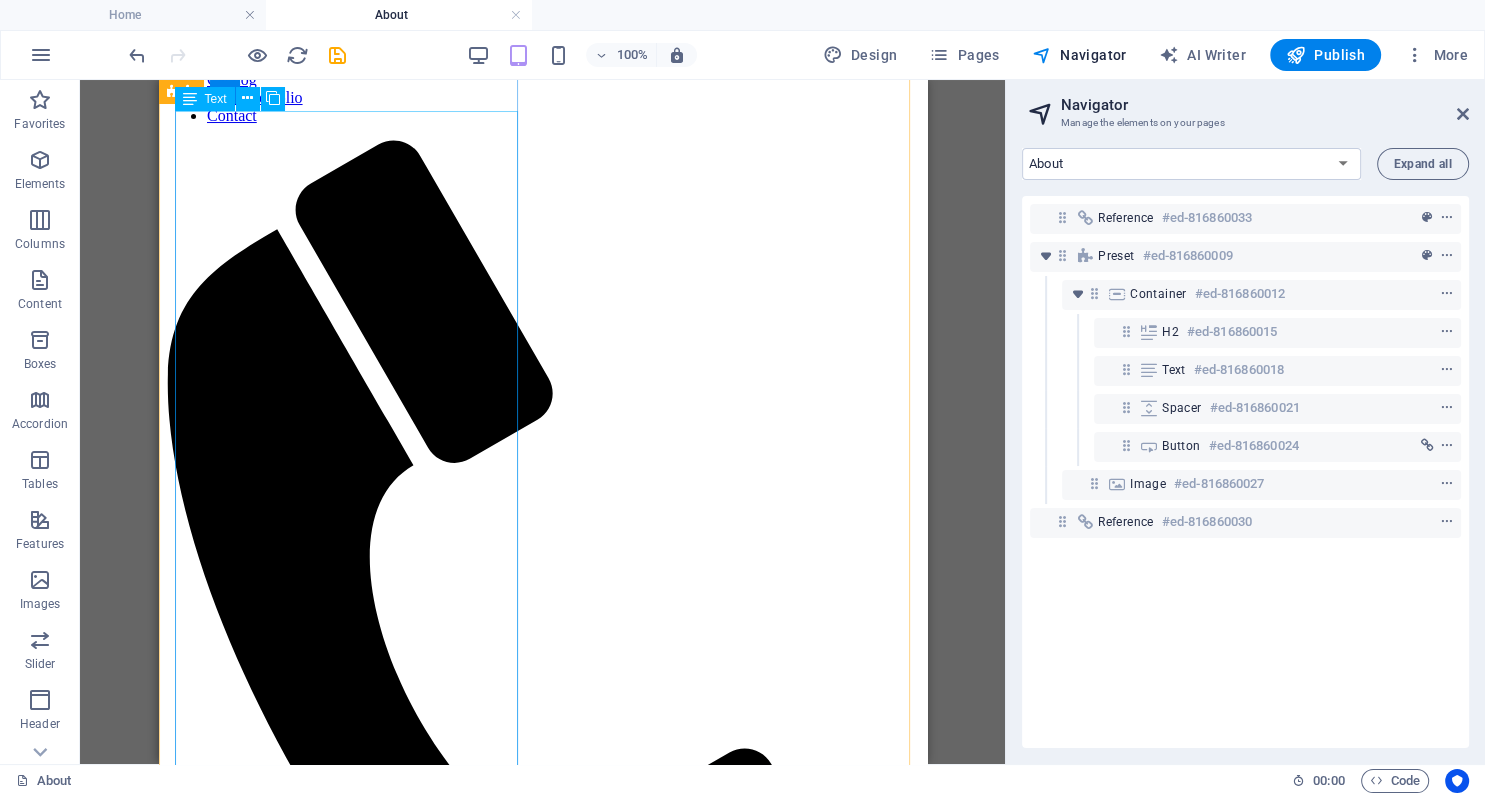 scroll, scrollTop: 0, scrollLeft: 0, axis: both 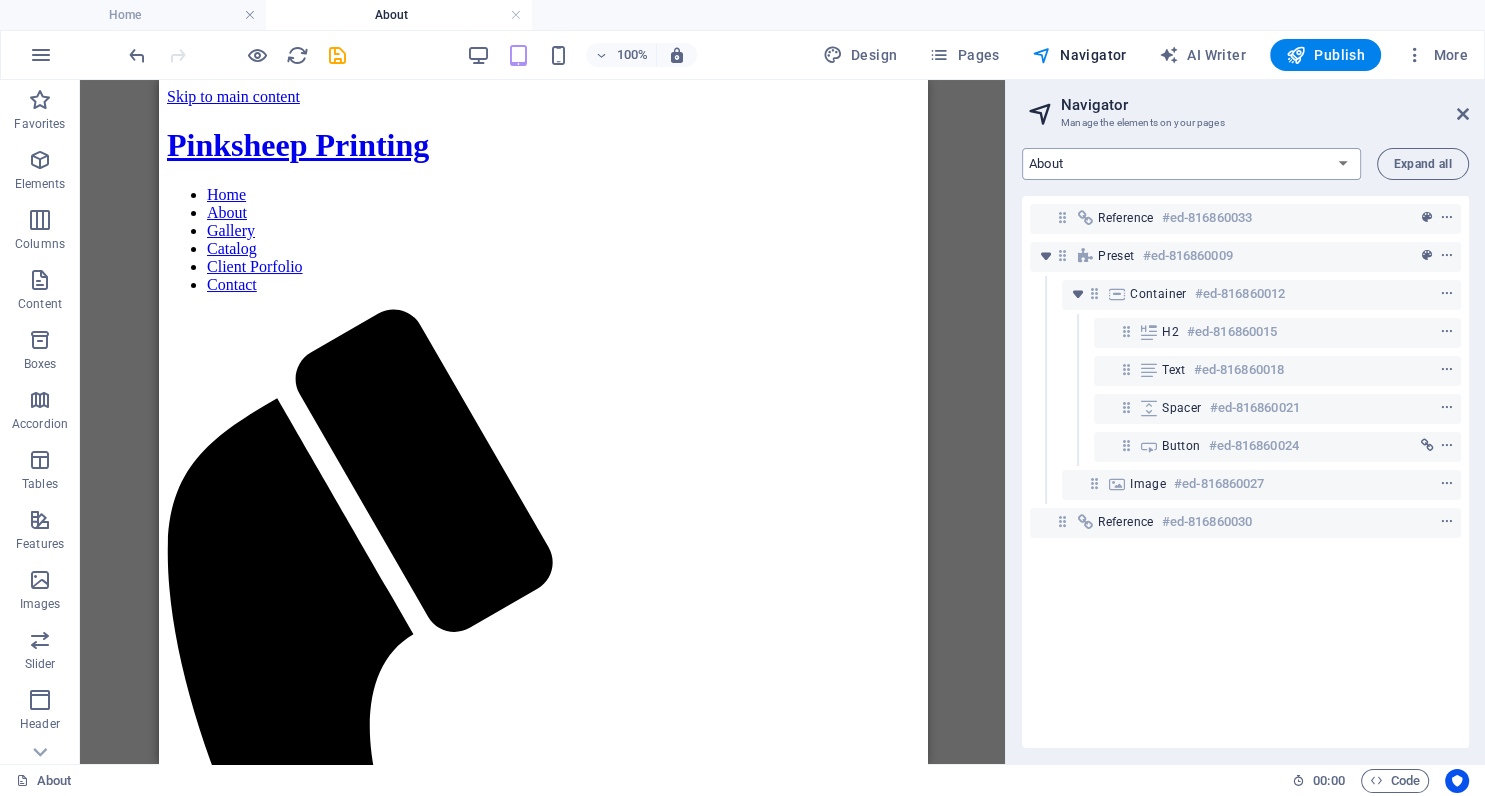 click on "Home  About  Gallery  Catalog  Client Porfolio  Contact  Legal Notice  Privacy  Terms & Conditions" at bounding box center [1191, 164] 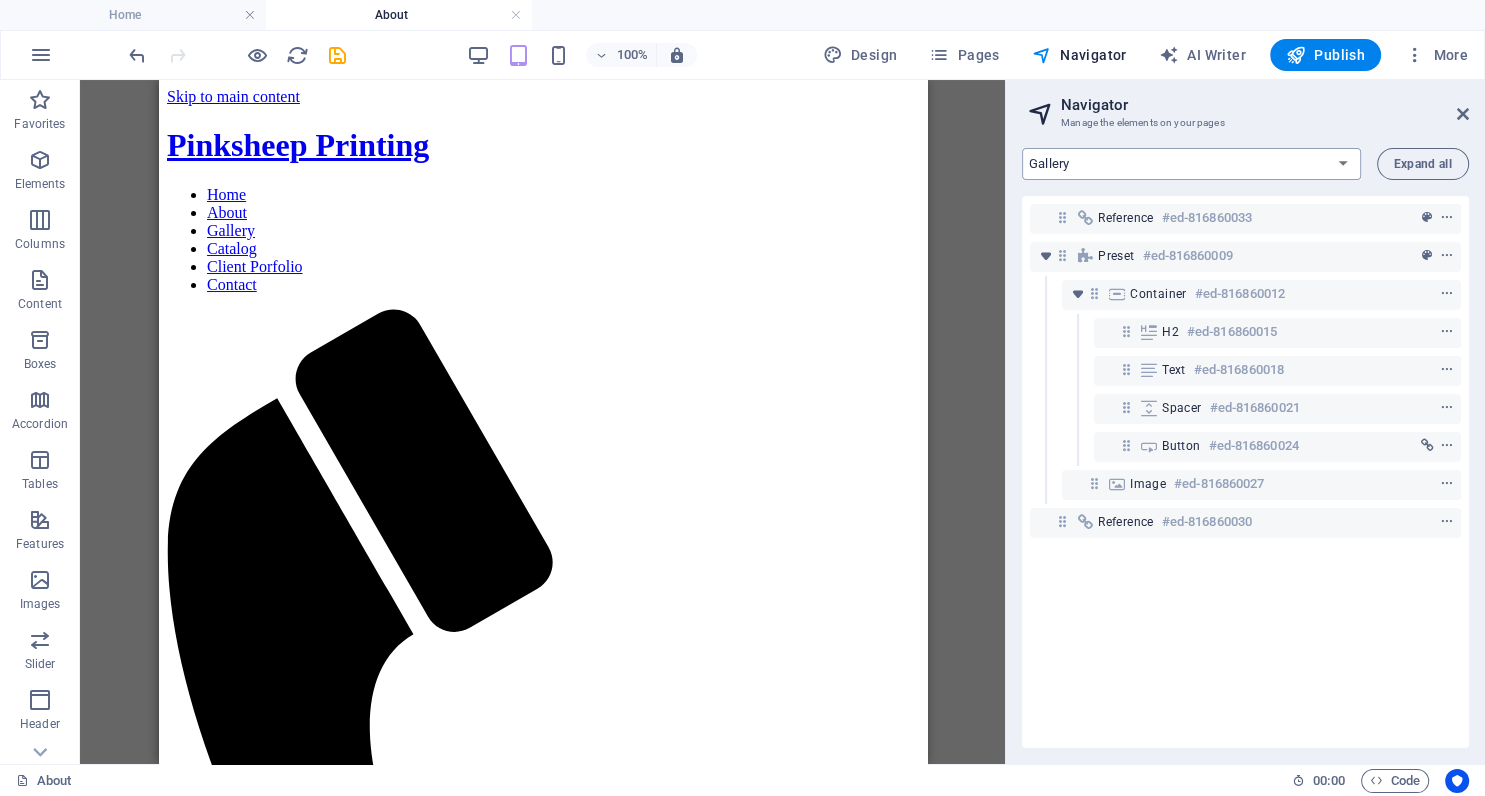 click on "Gallery" at bounding box center [0, 0] 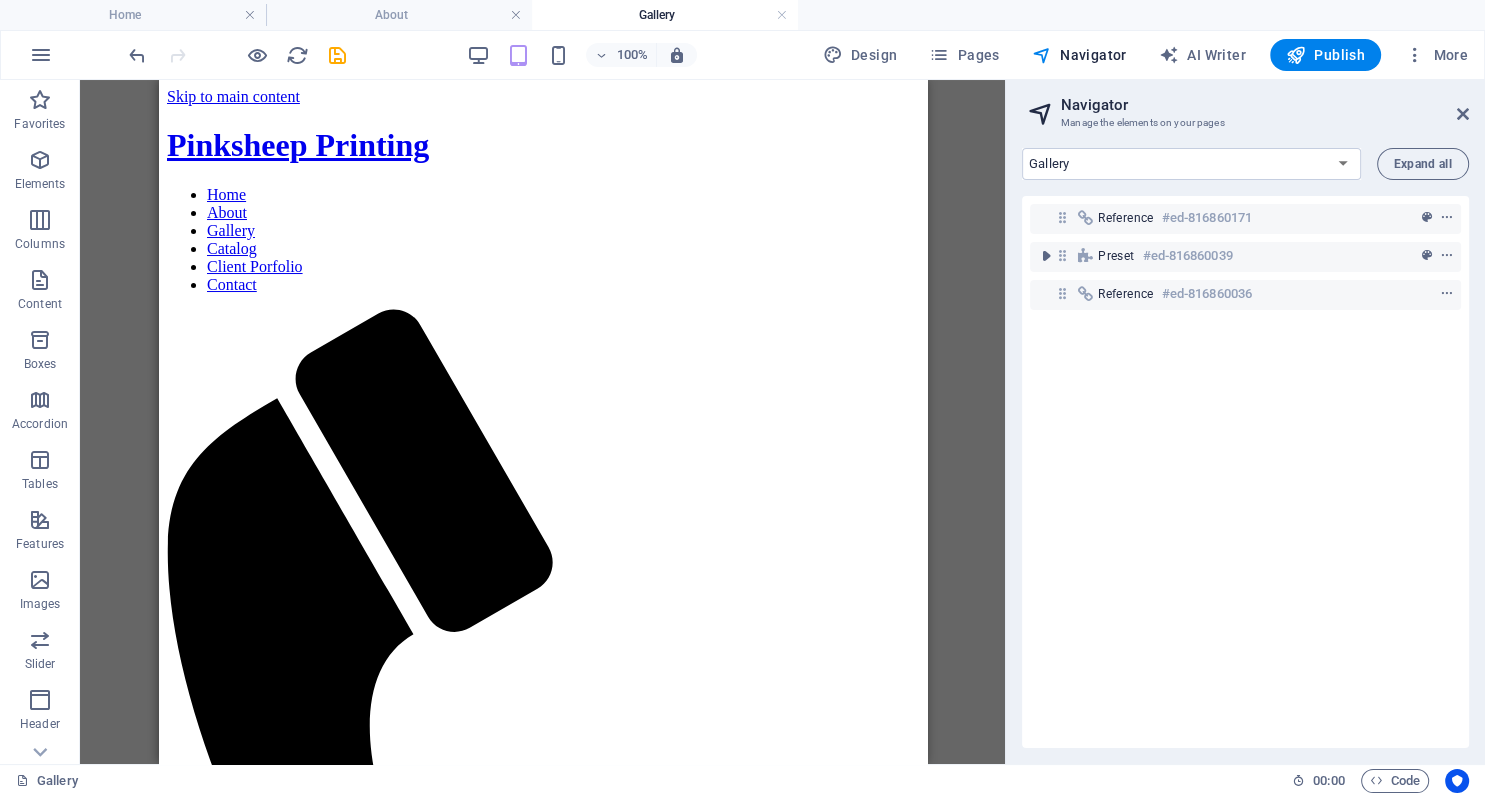 scroll, scrollTop: 0, scrollLeft: 0, axis: both 